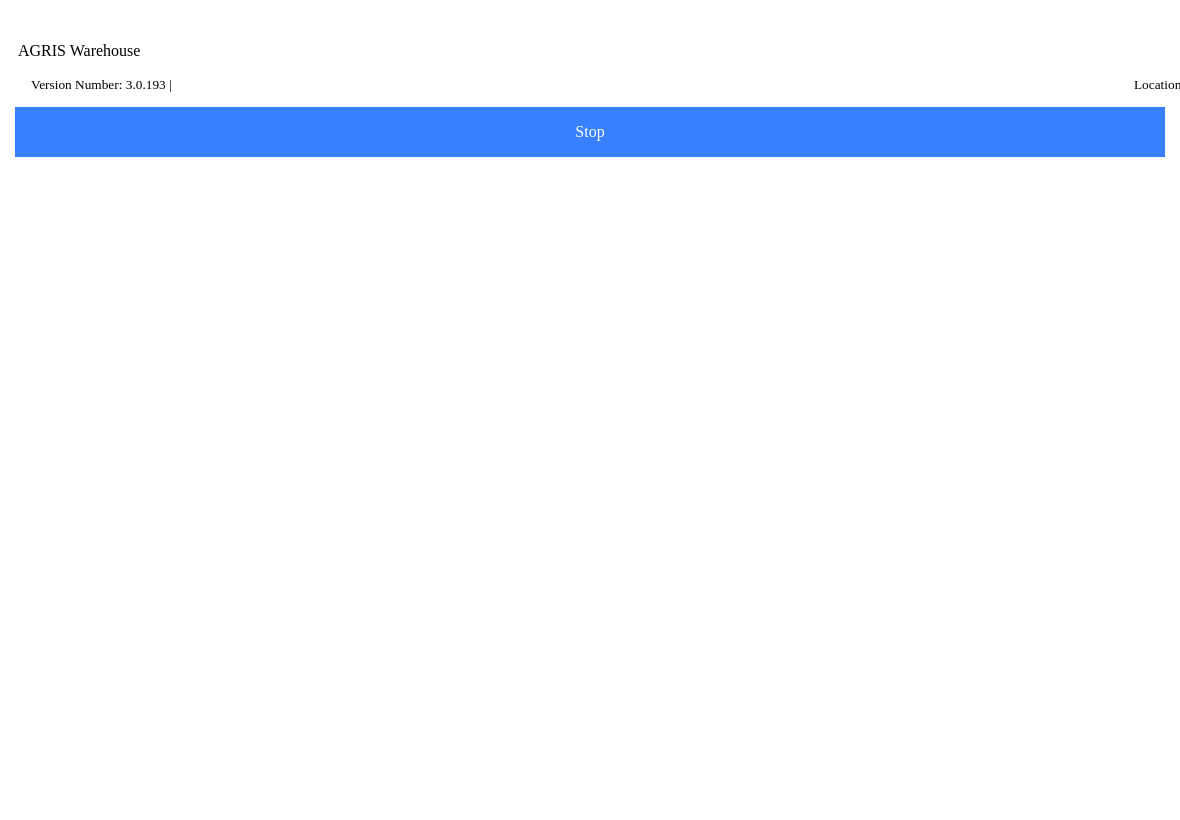 scroll, scrollTop: 0, scrollLeft: 0, axis: both 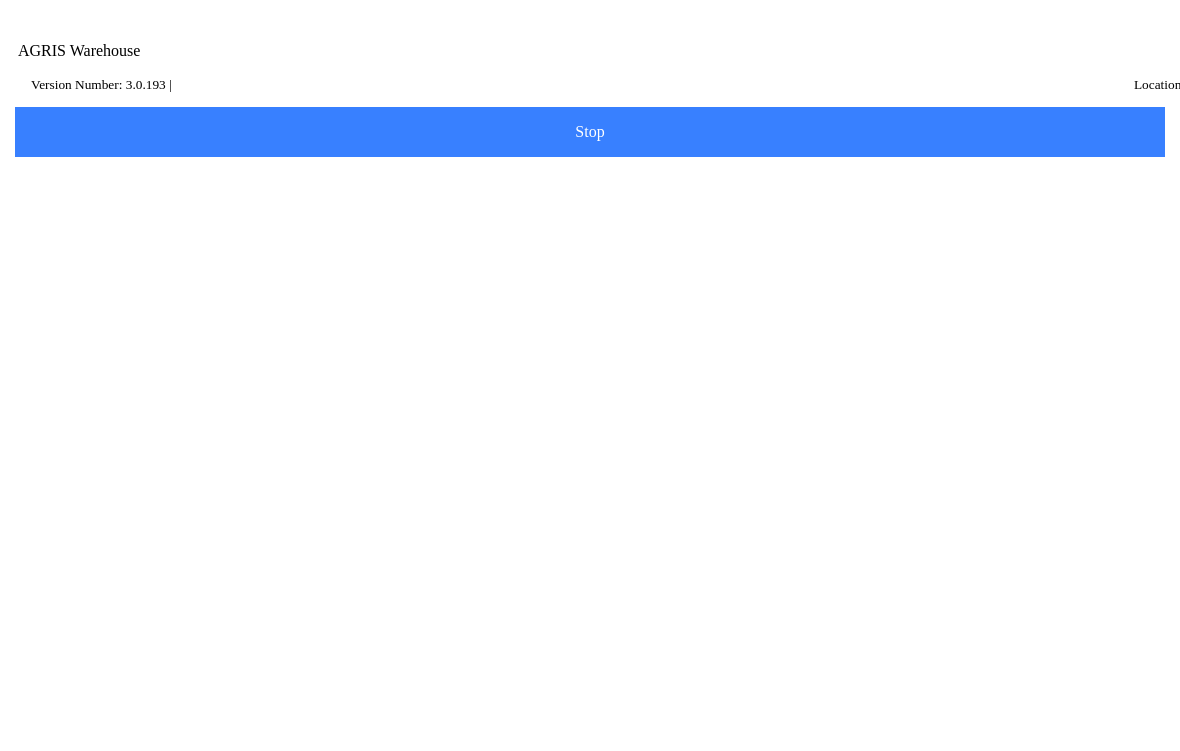 click on "Version Number: 3.0.193 |" at bounding box center (101, 84) 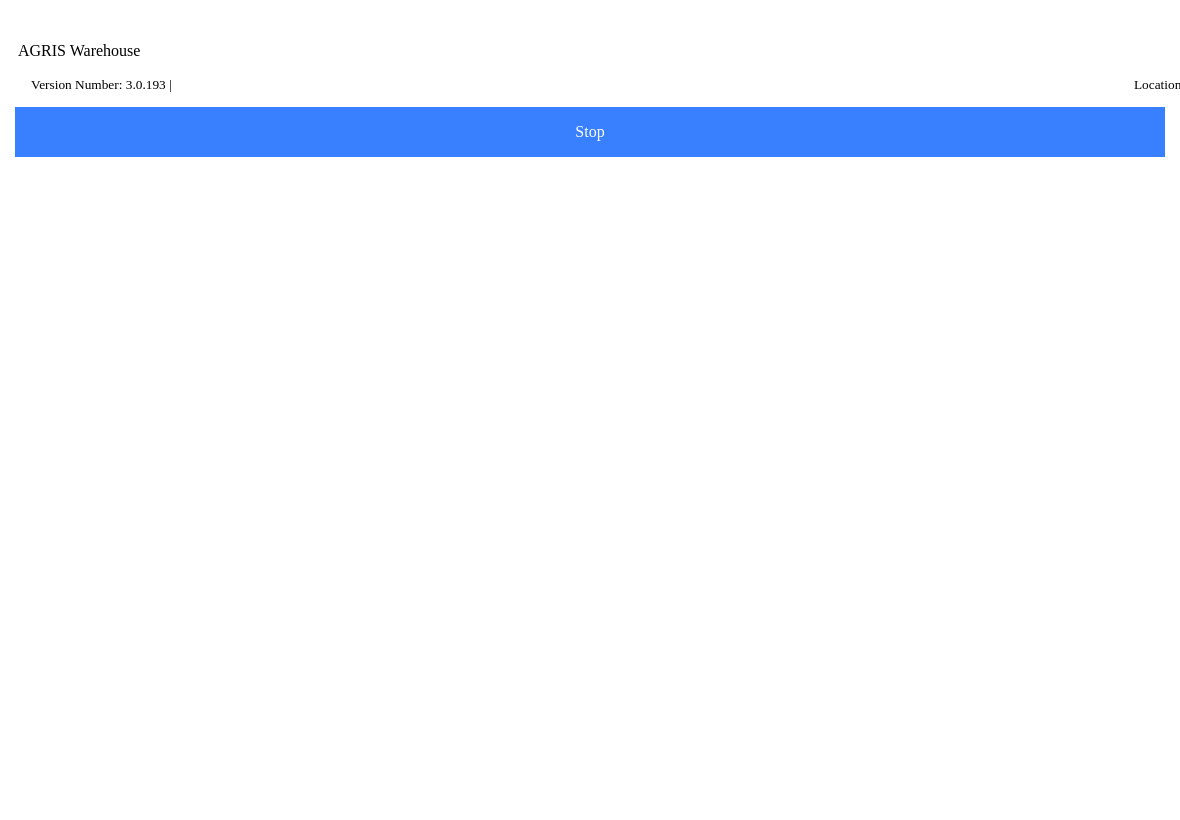 click on "Version Number: 3.0.193 |" at bounding box center [101, 84] 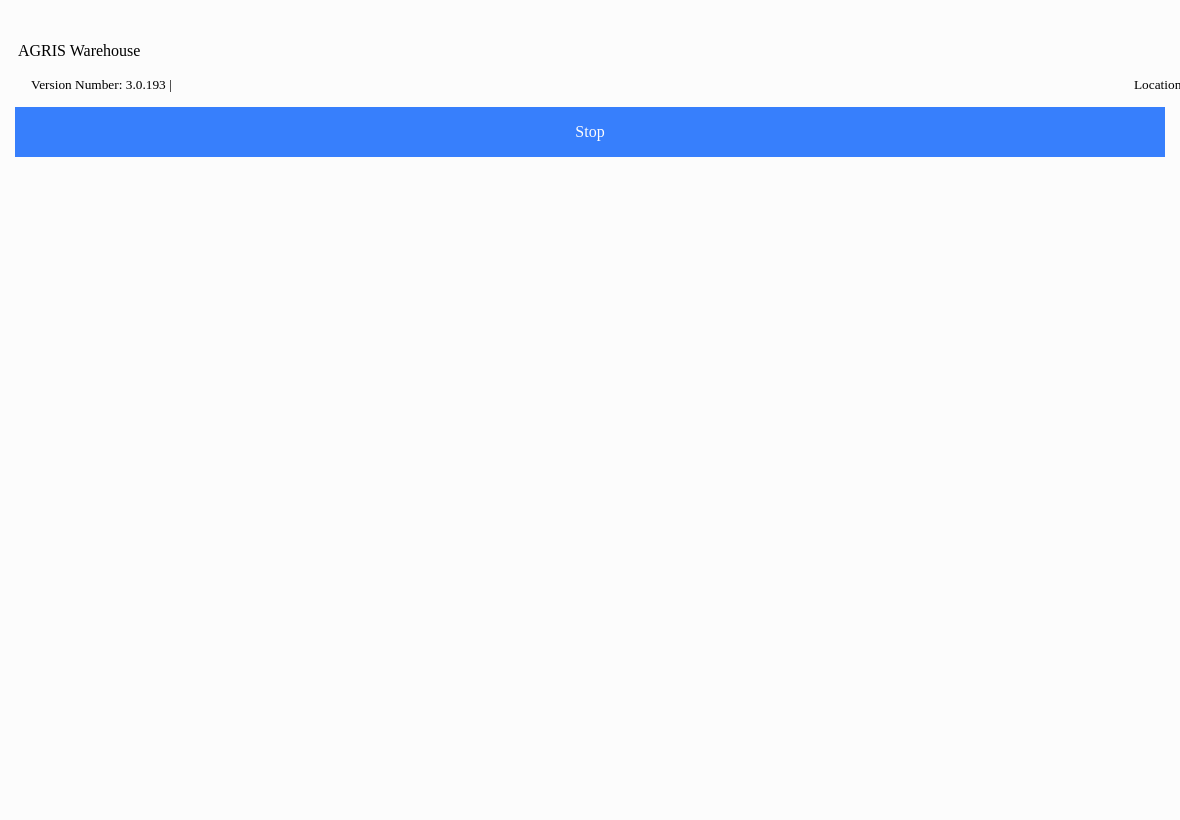 click on "Cancel" at bounding box center (527, 470) 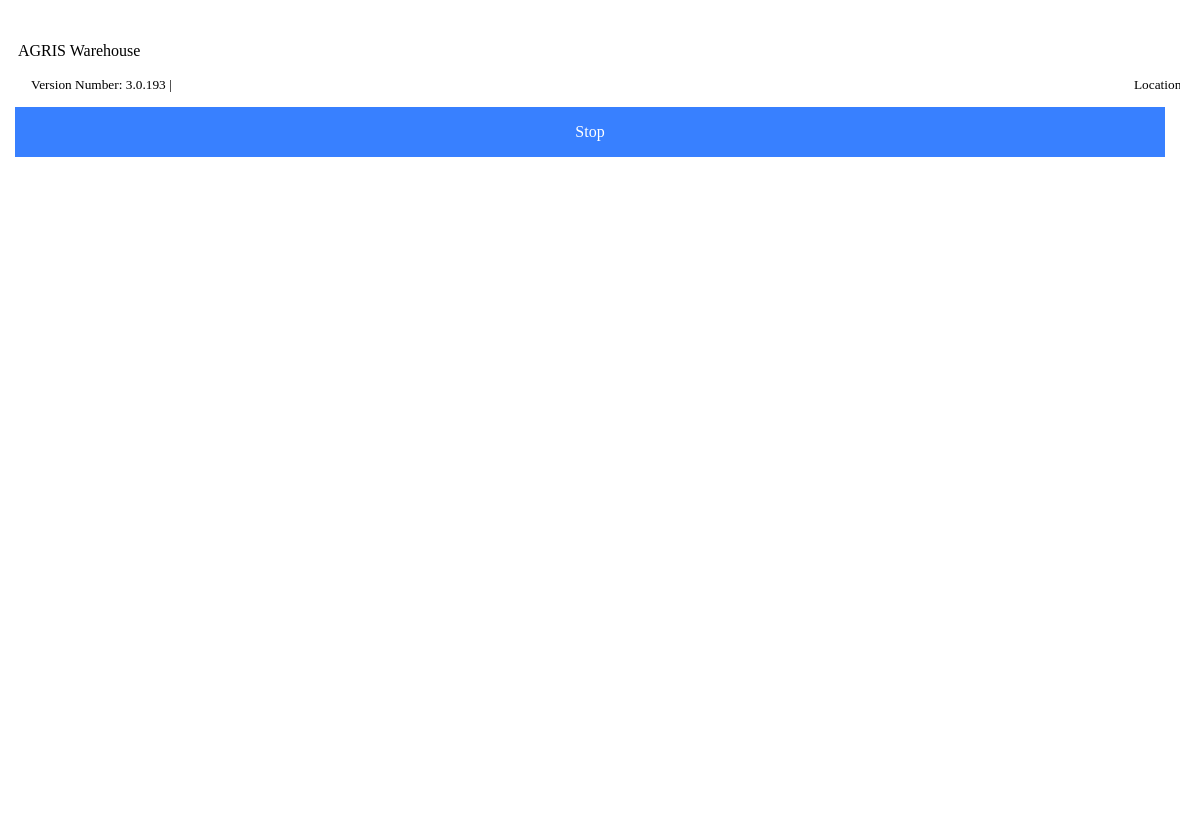 click on "Version Number: 3.0.193 |" at bounding box center (101, 84) 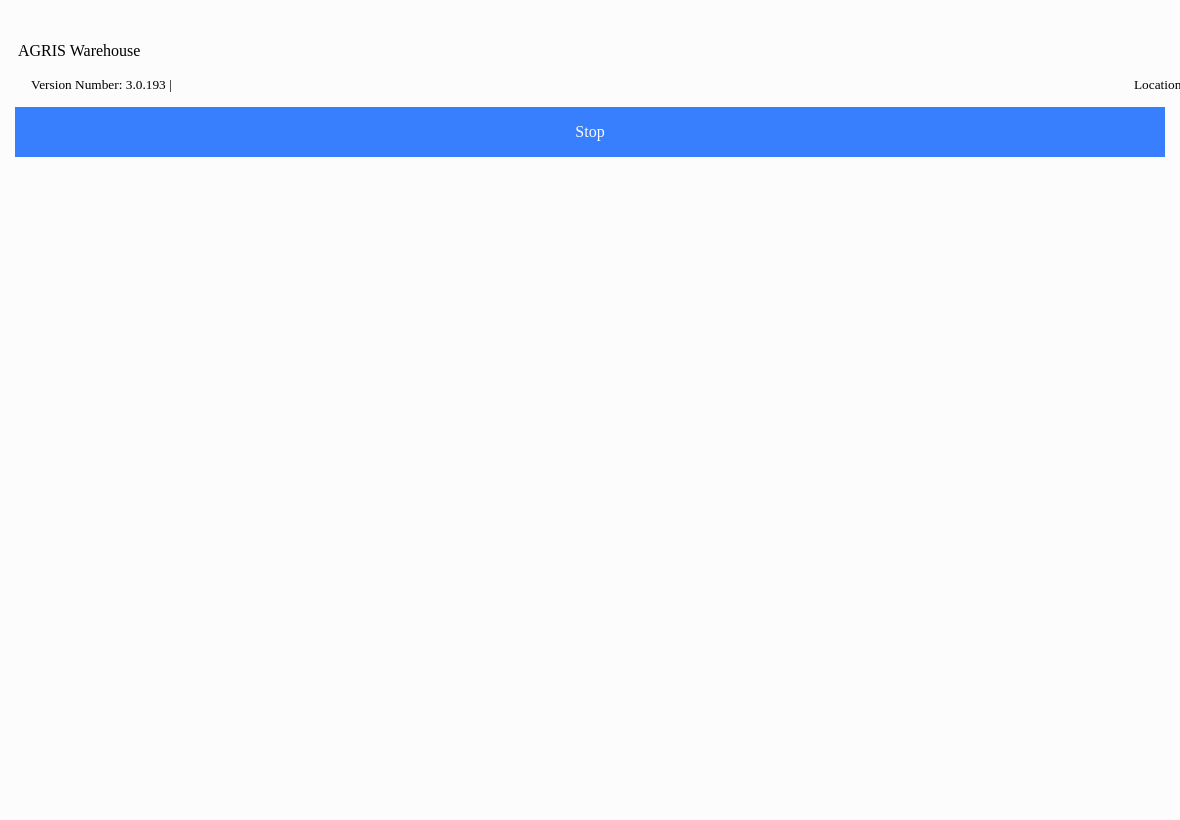 click at bounding box center [590, 410] 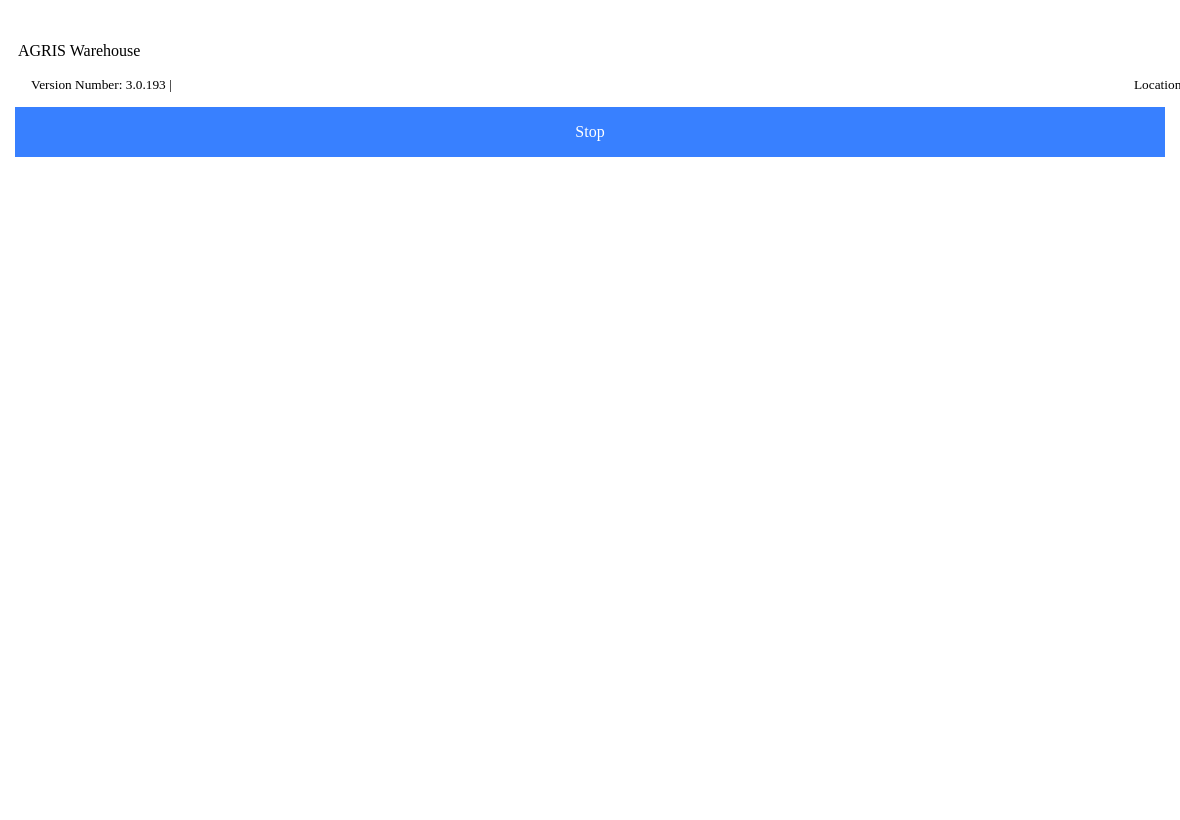 click on "Version Number: 3.0.193 |" at bounding box center [101, 84] 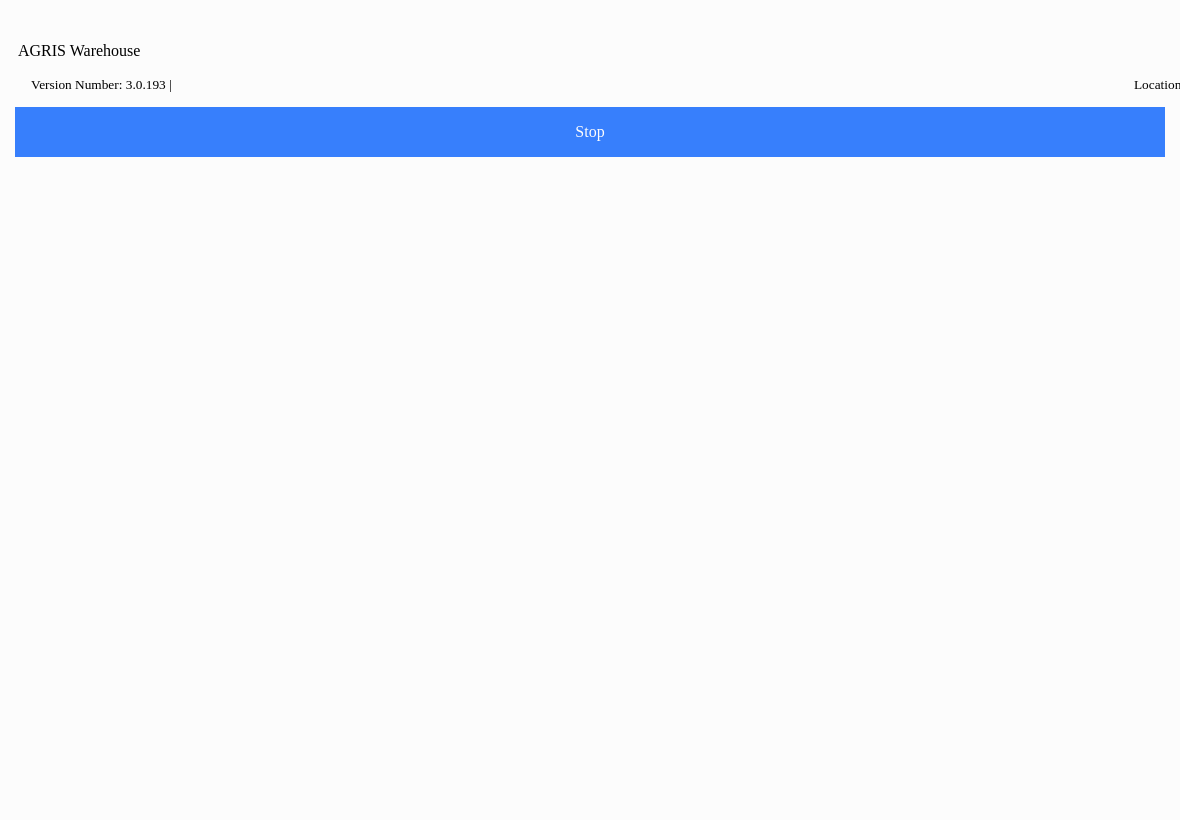 click on "Cancel" at bounding box center [527, 470] 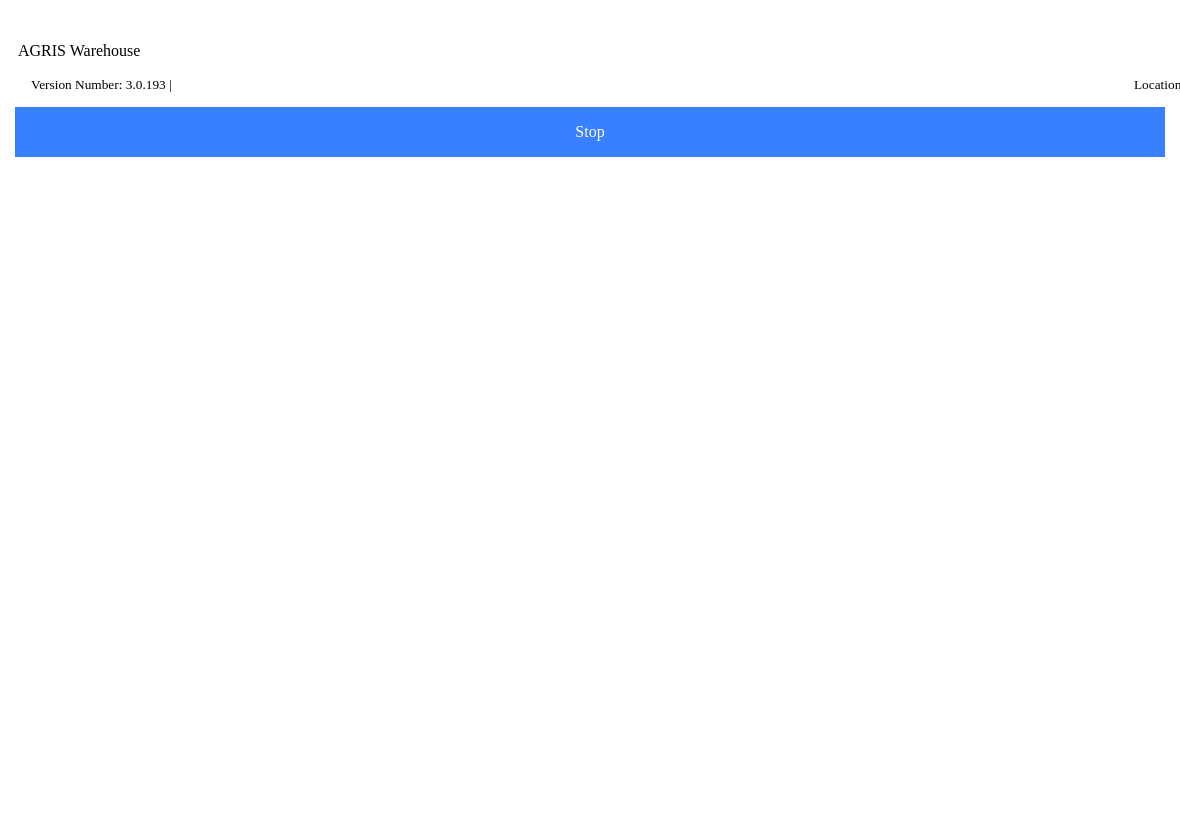 click on "Version Number: 3.0.193 |" at bounding box center (101, 84) 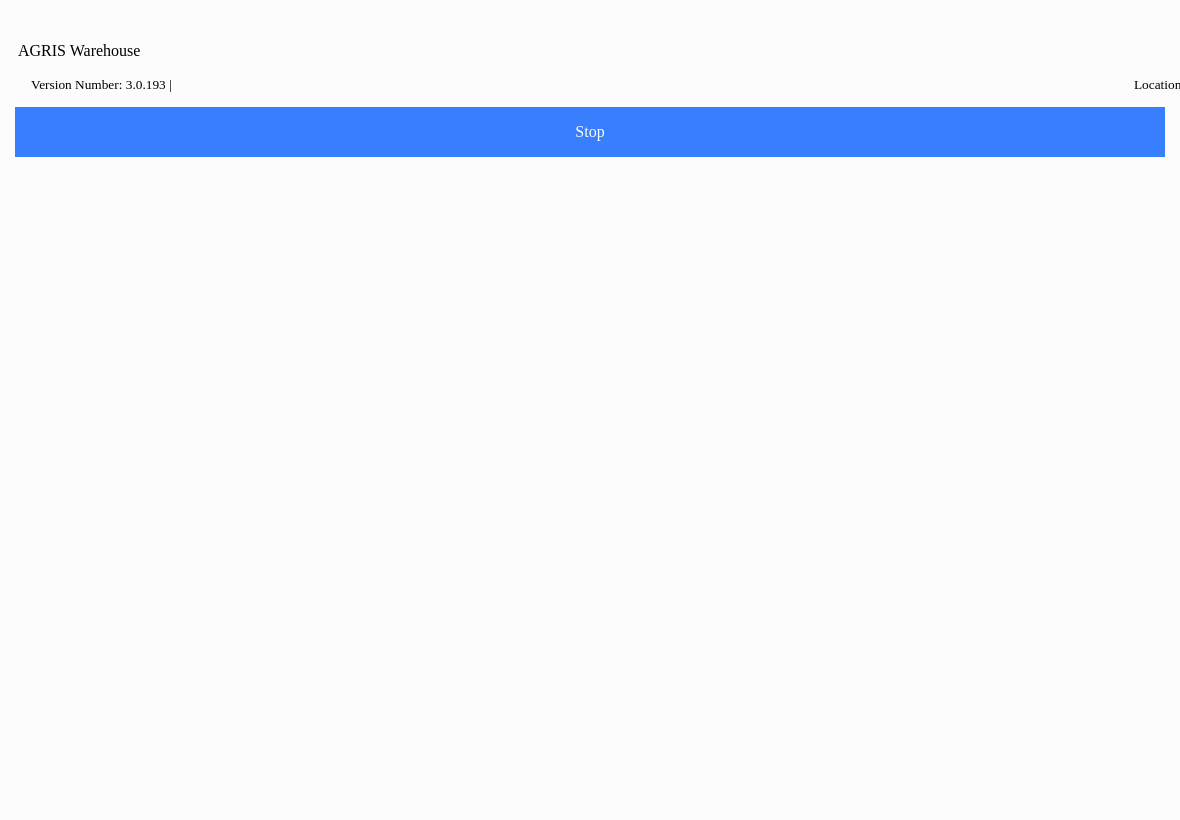click on "Cancel" at bounding box center [527, 470] 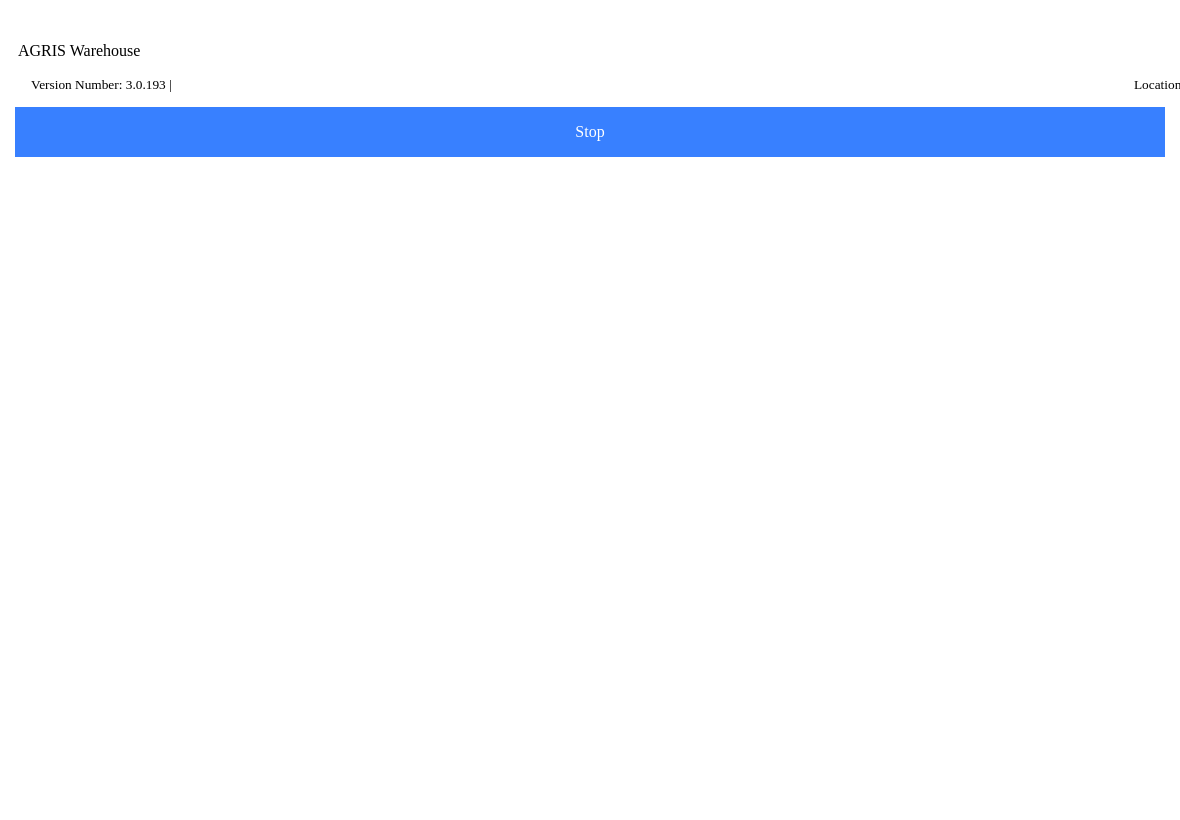 click on "Version Number: 3.0.193 |" at bounding box center (101, 84) 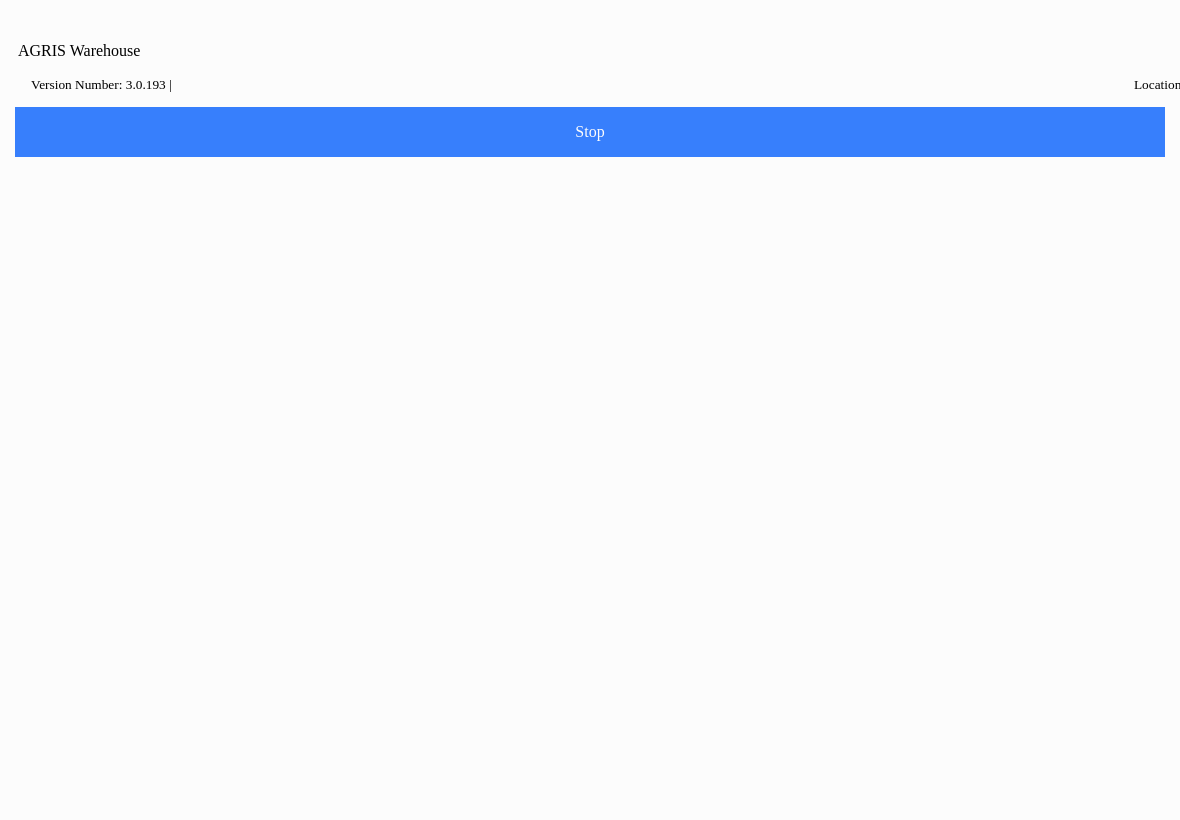 click on "Cancel" at bounding box center (527, 470) 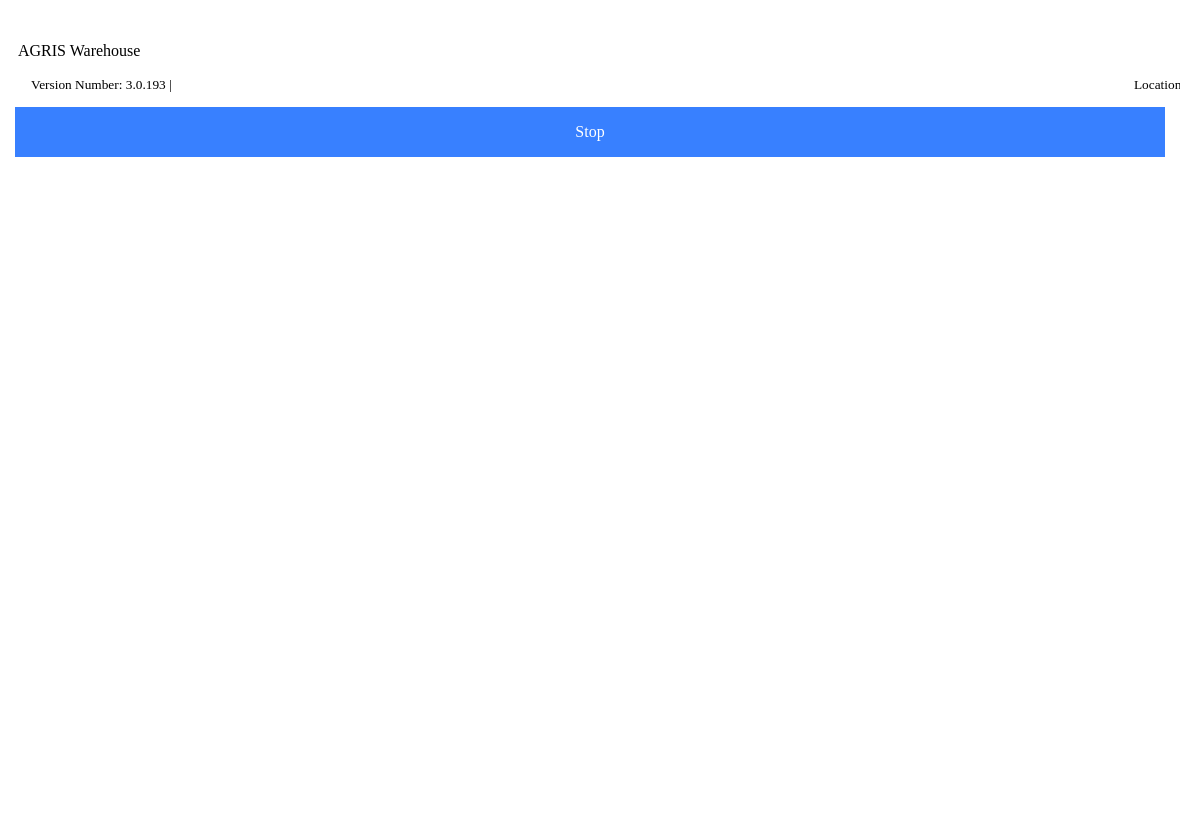 click on "Version Number: 3.0.193 |" at bounding box center (101, 84) 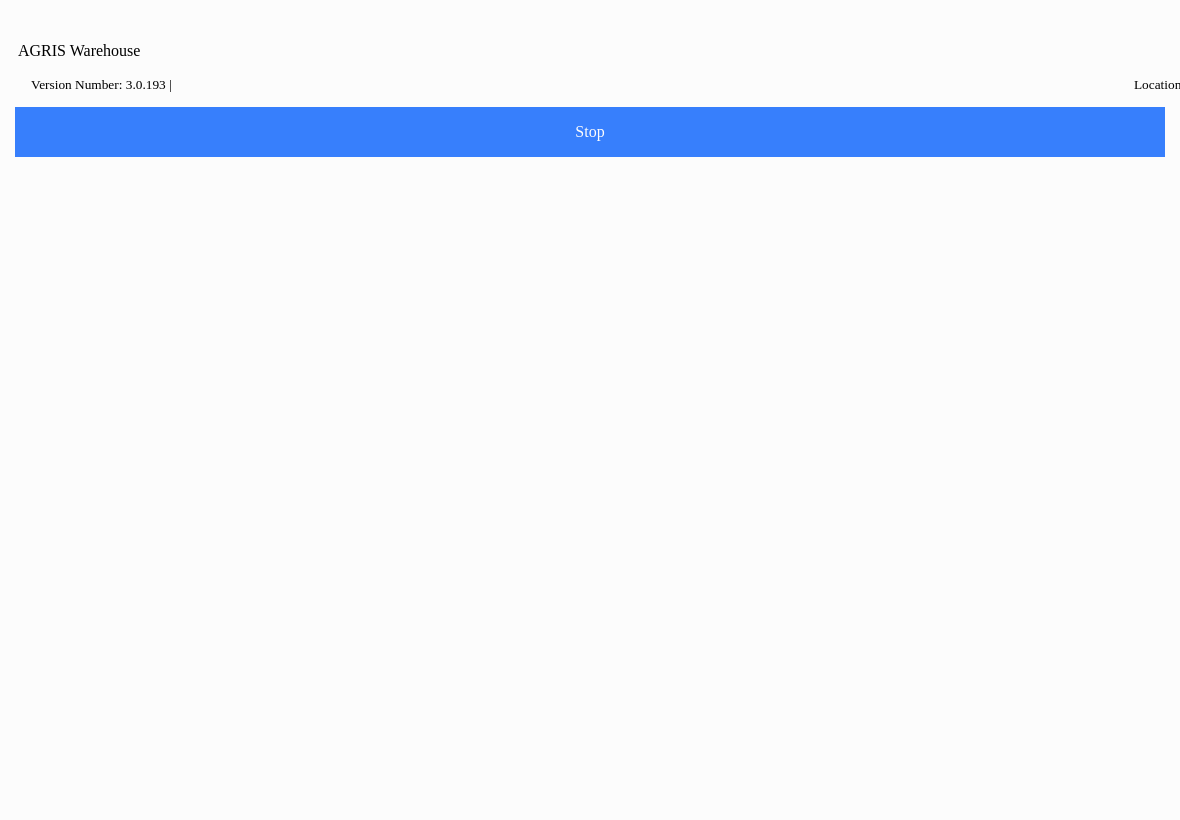 click on "Cancel" at bounding box center [527, 470] 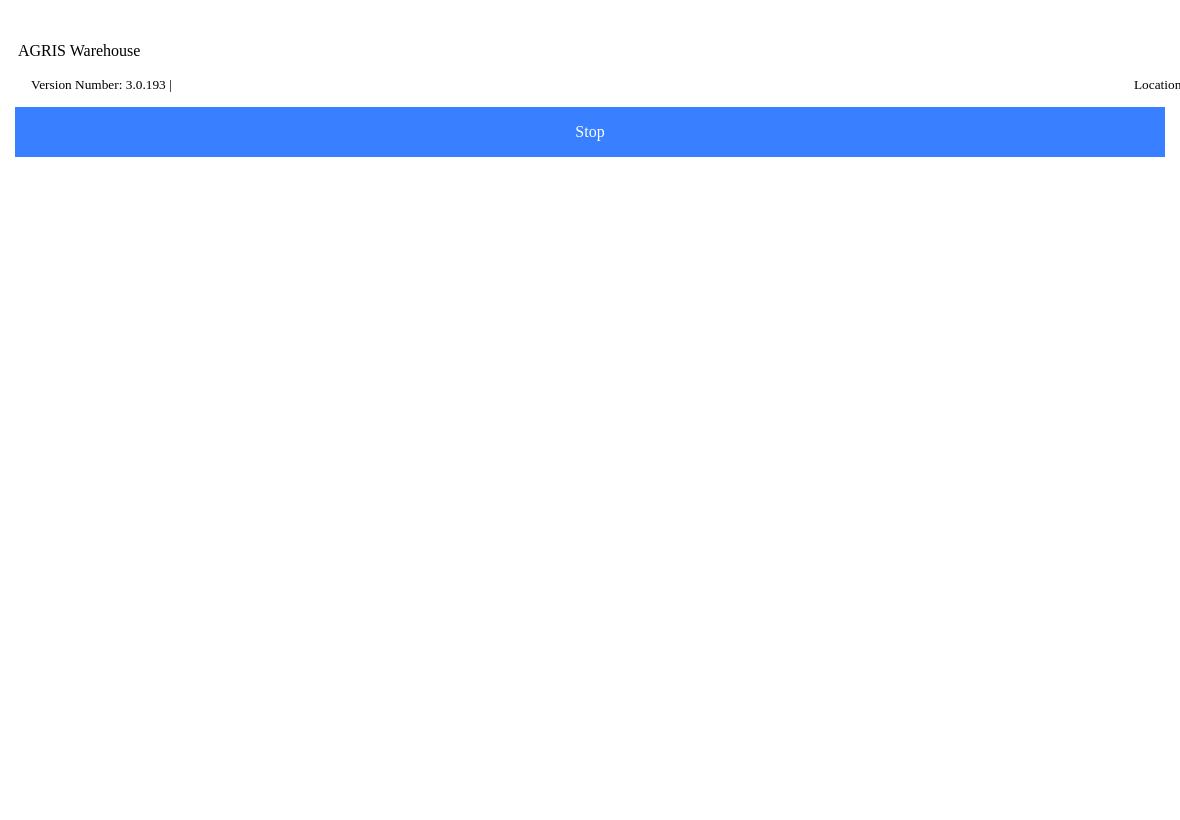 click on "Version Number: 3.0.193 |" at bounding box center (101, 84) 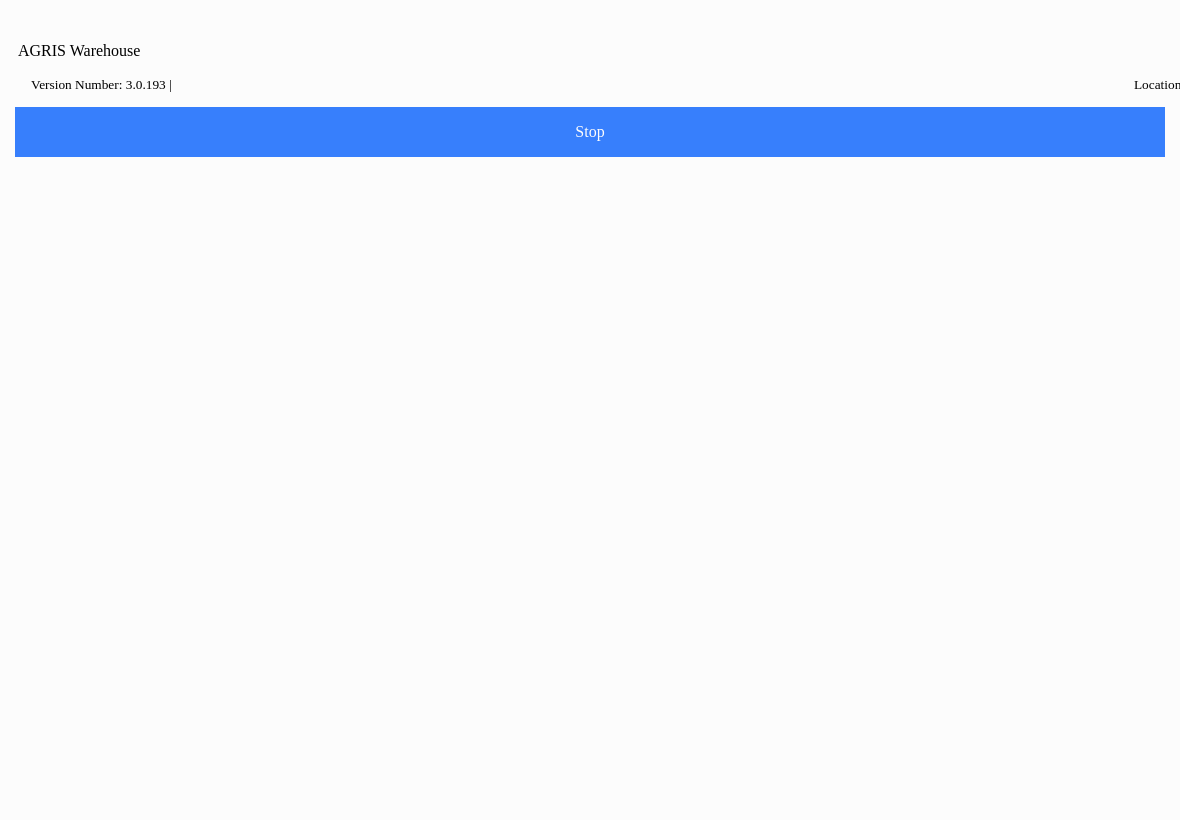 click on "Cancel" at bounding box center (527, 470) 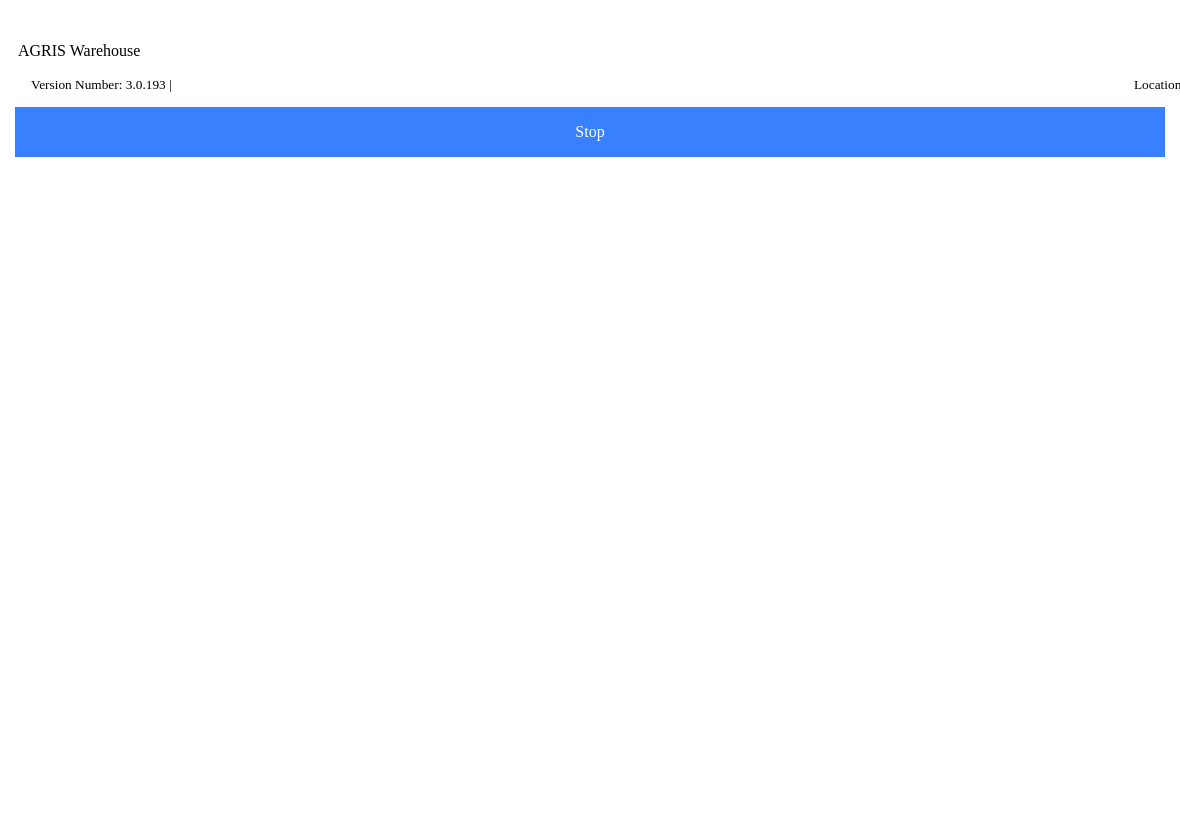 click on "Version Number: 3.0.193 |" at bounding box center (462, 84) 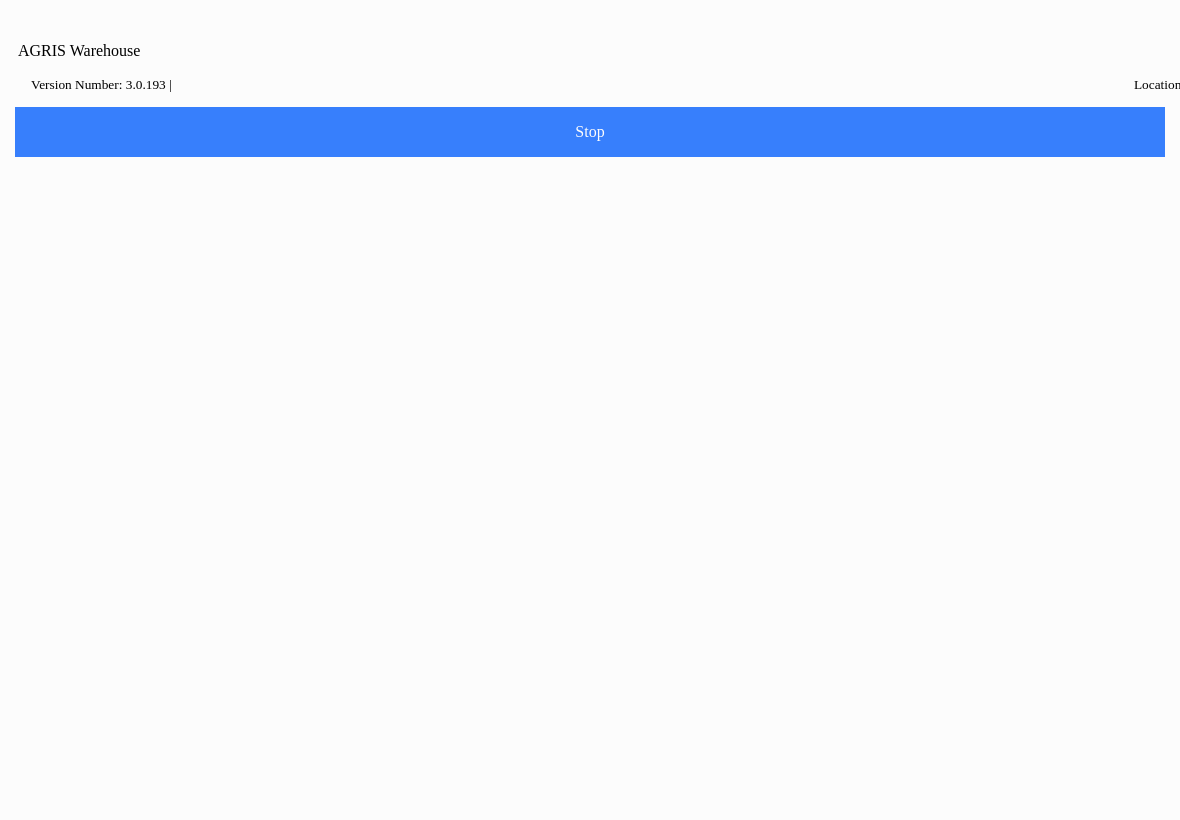 click on "Cancel" at bounding box center (527, 470) 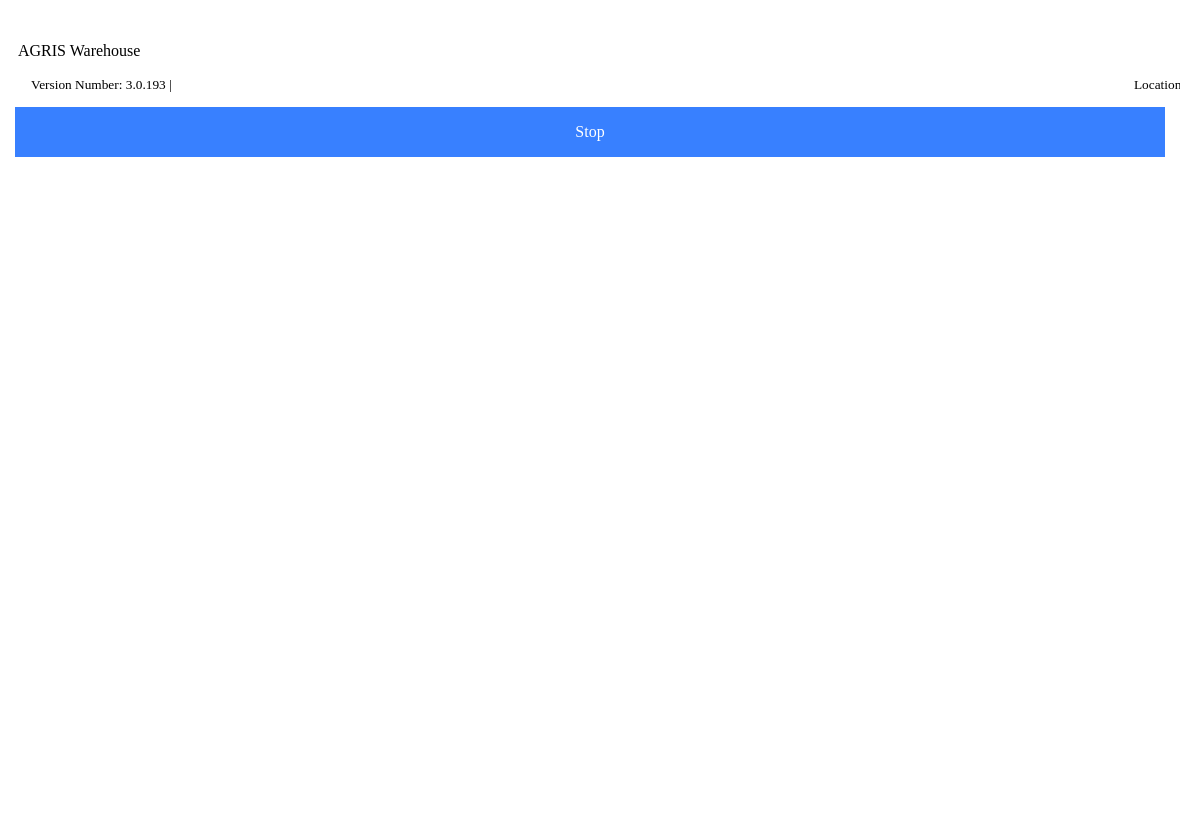 click on "Version Number: 3.0.193 |" at bounding box center [101, 84] 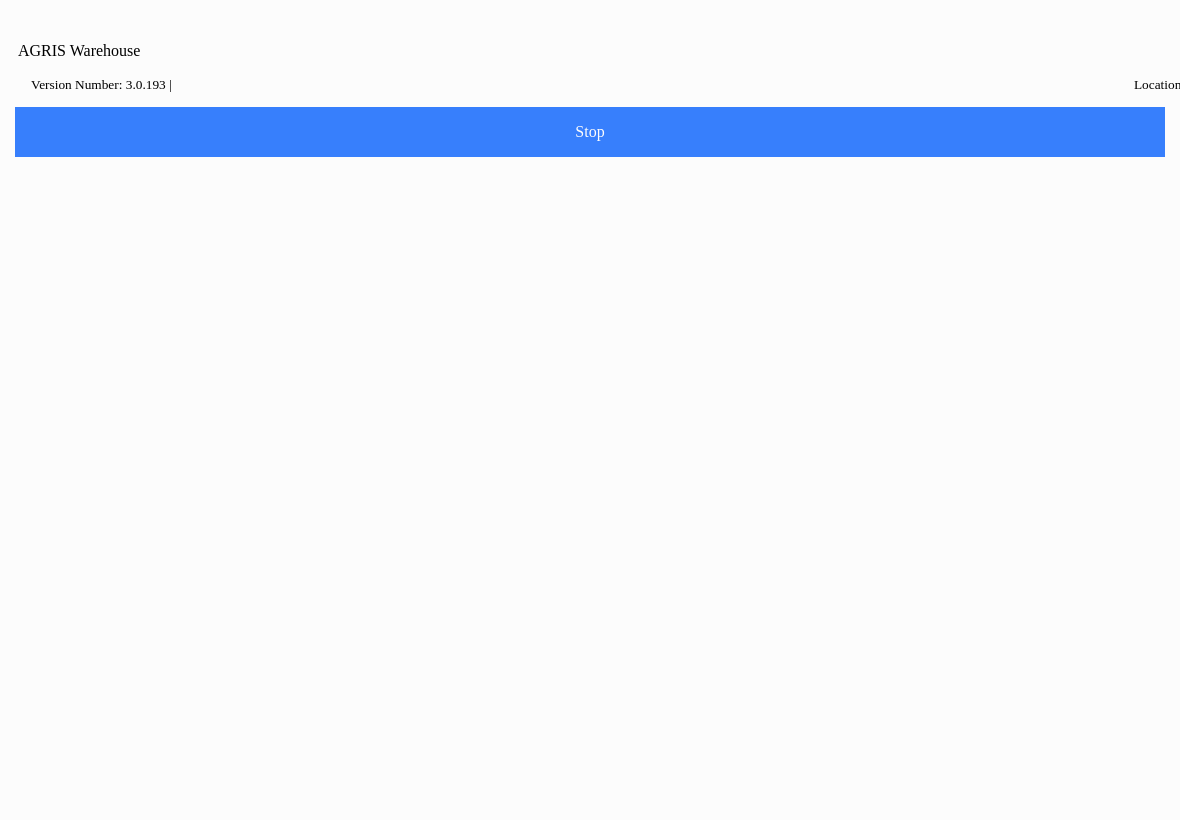 click at bounding box center [590, 410] 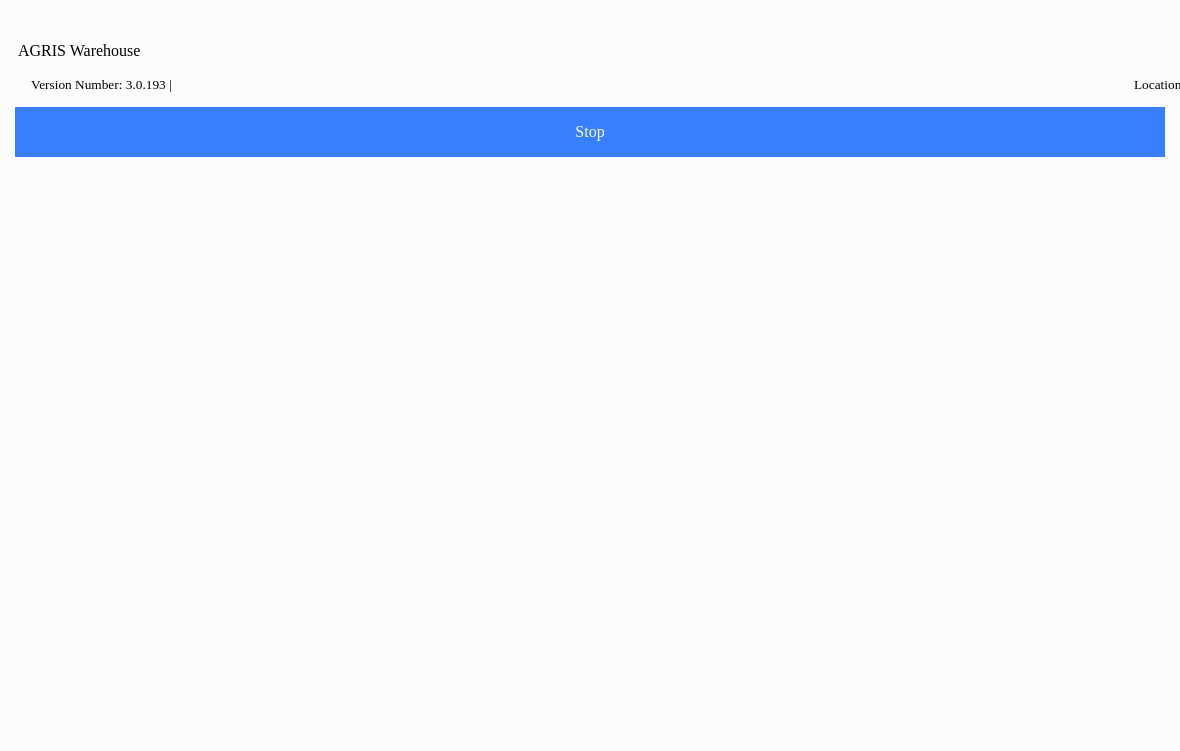 click on "Cancel" at bounding box center (527, 436) 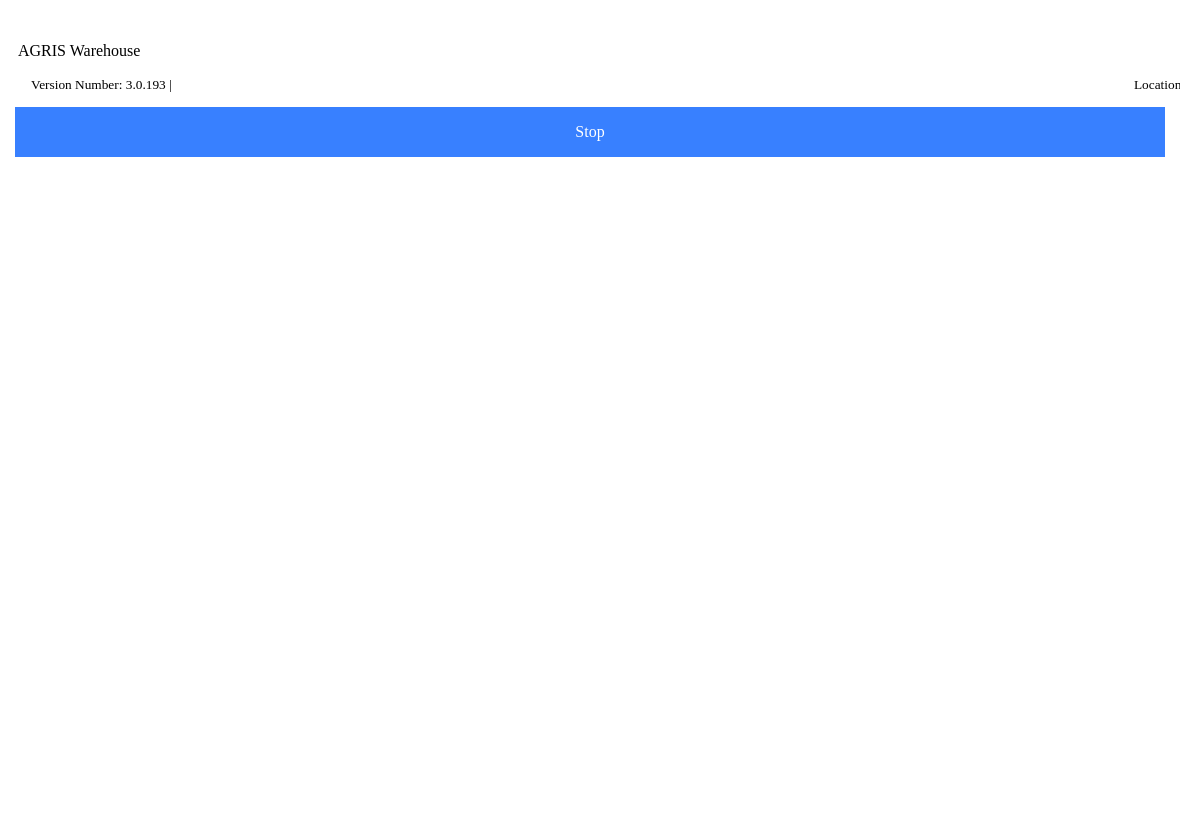 click on "Version Number: 3.0.193 |" at bounding box center [101, 84] 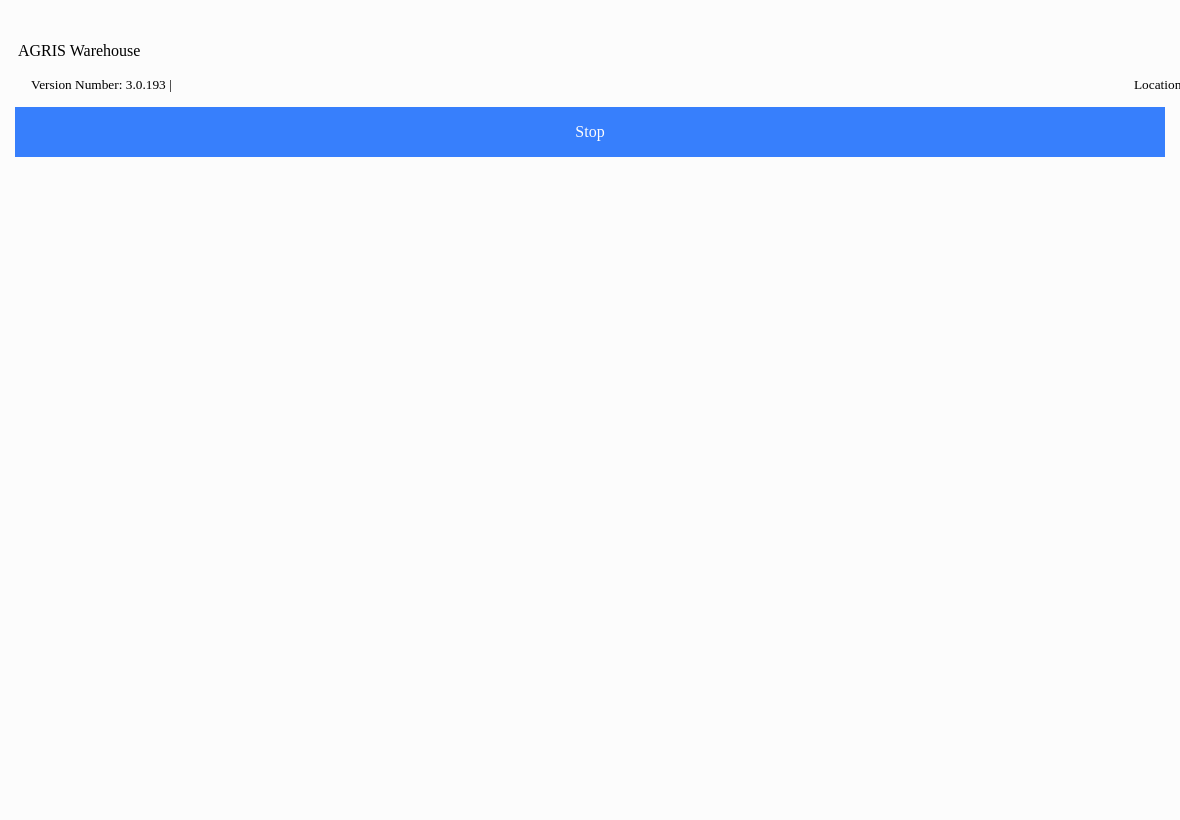 click on "Cancel" at bounding box center [527, 470] 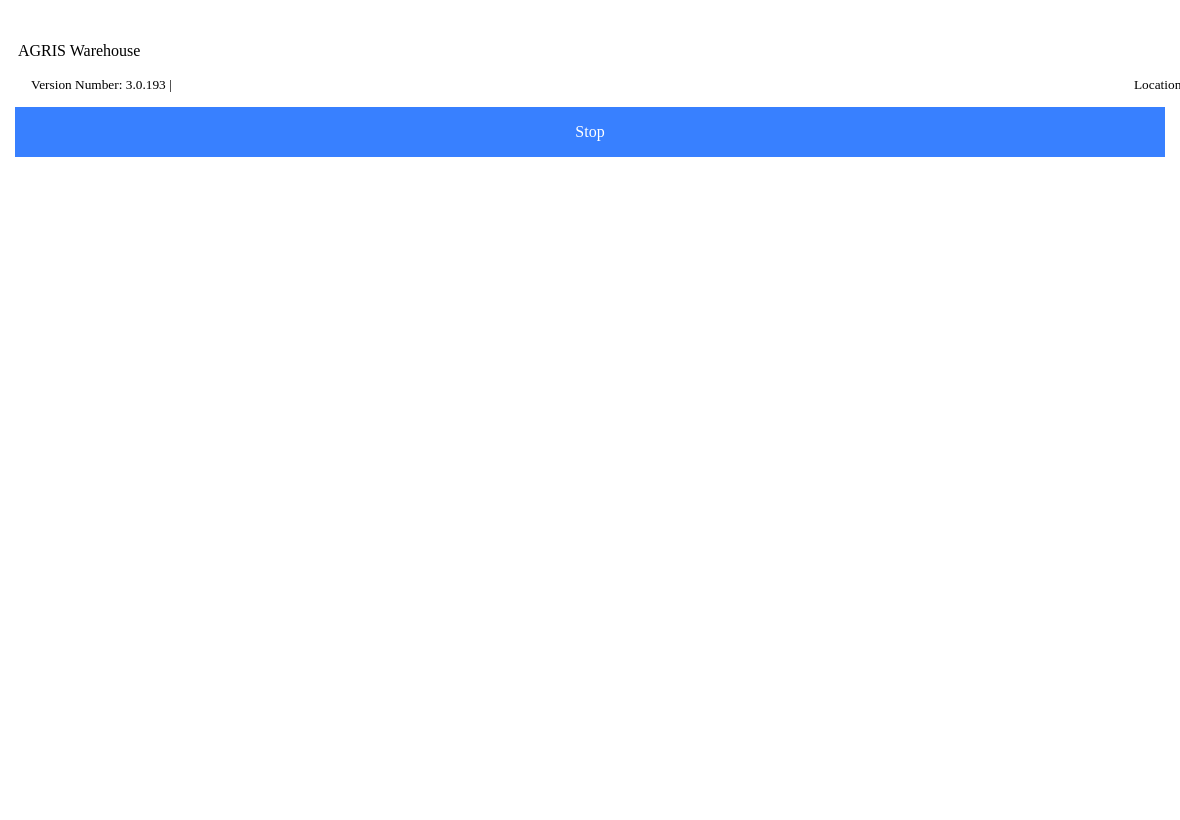 click on "Version Number: 3.0.193 |" at bounding box center [101, 84] 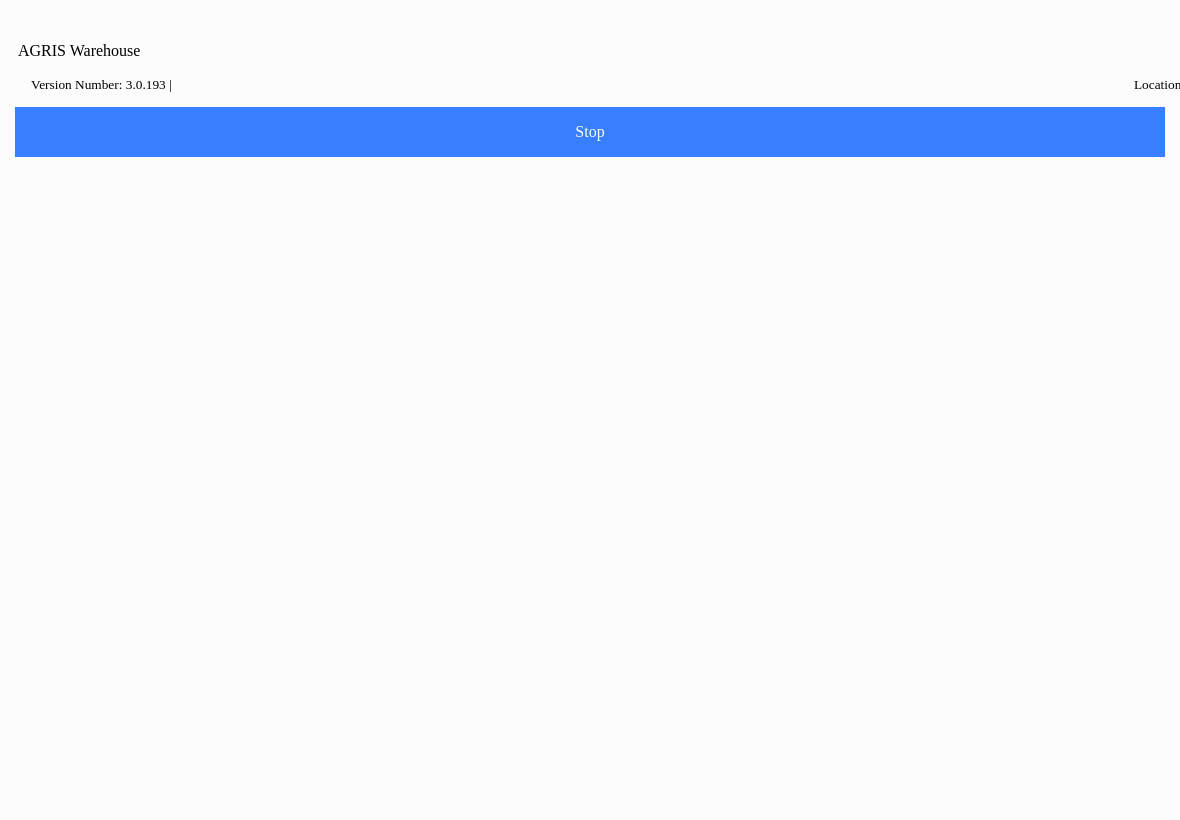 click at bounding box center [590, 410] 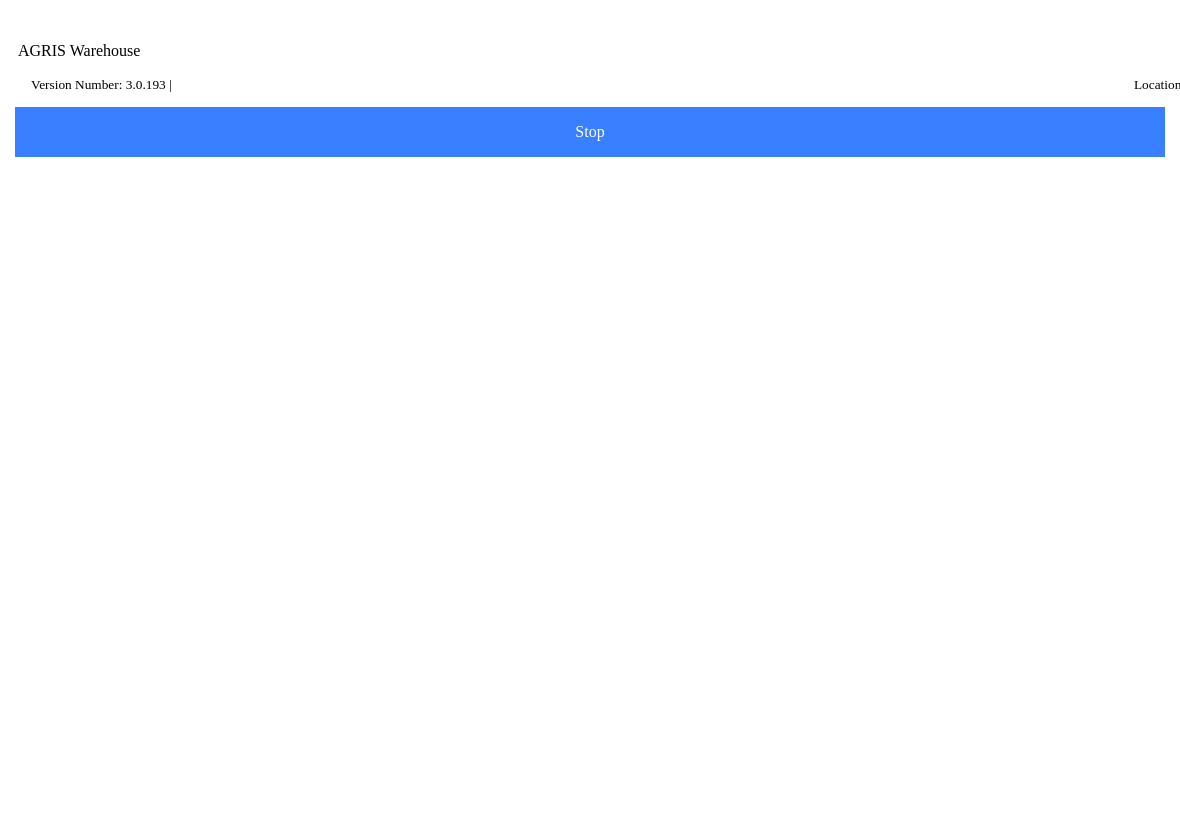 click on "Version Number: 3.0.193 |" at bounding box center [462, 84] 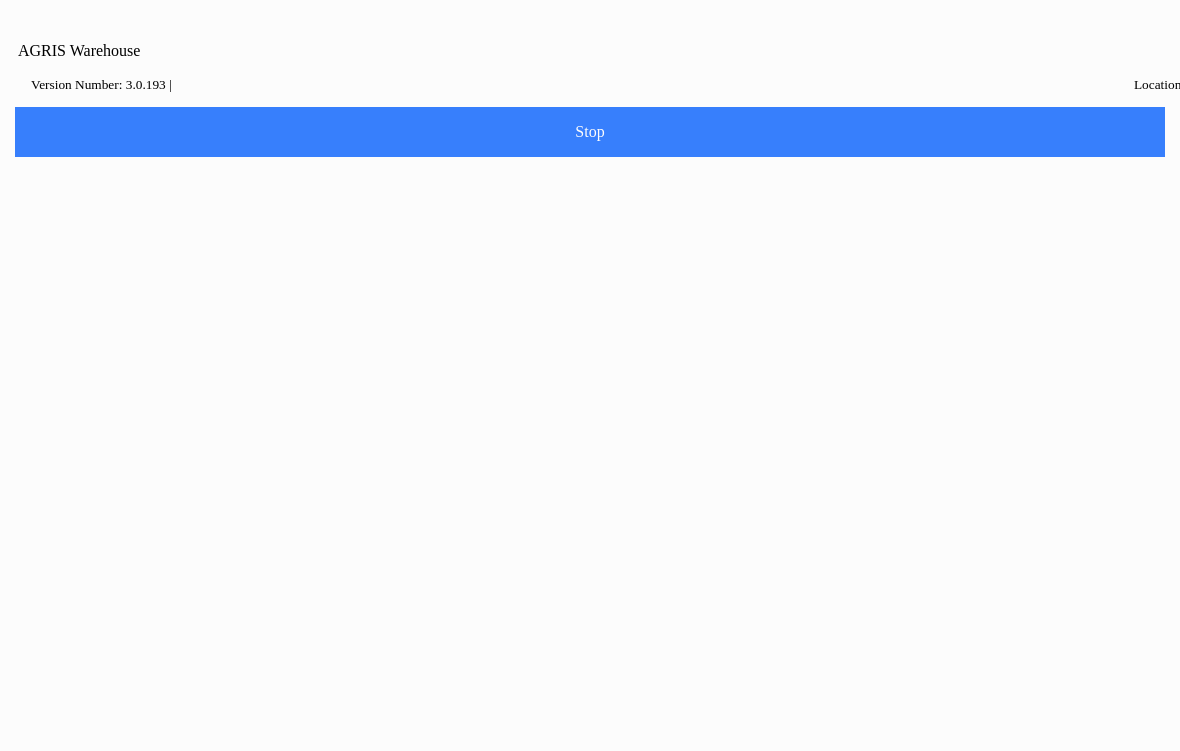 click on "Login" at bounding box center [652, 436] 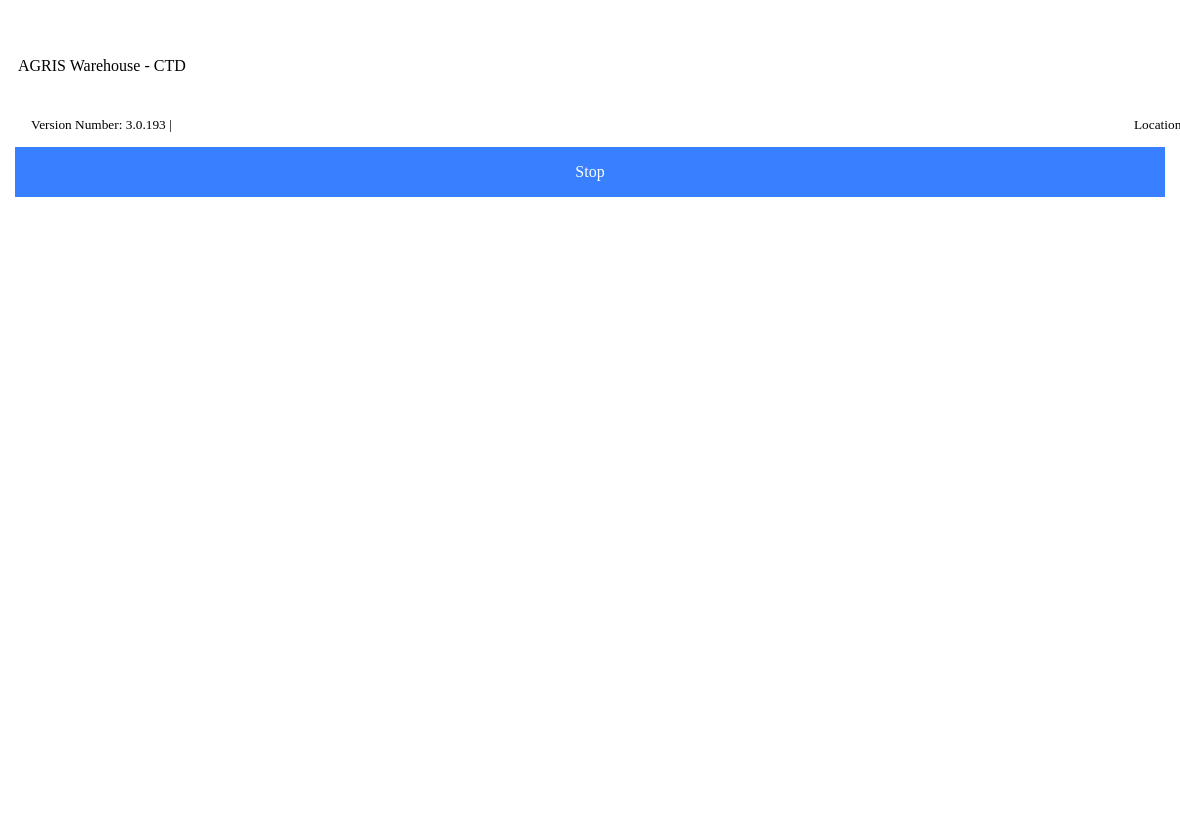 click on "Select Dataset" at bounding box center (0, 0) 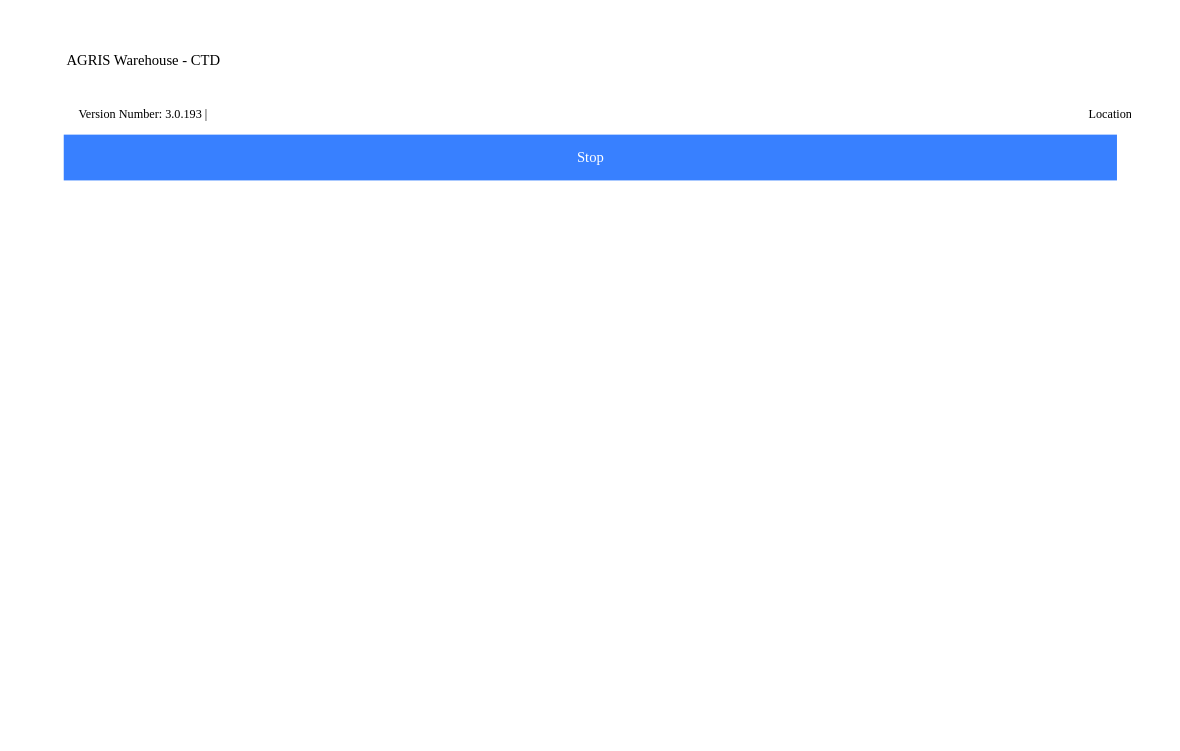 scroll, scrollTop: 1032, scrollLeft: 0, axis: vertical 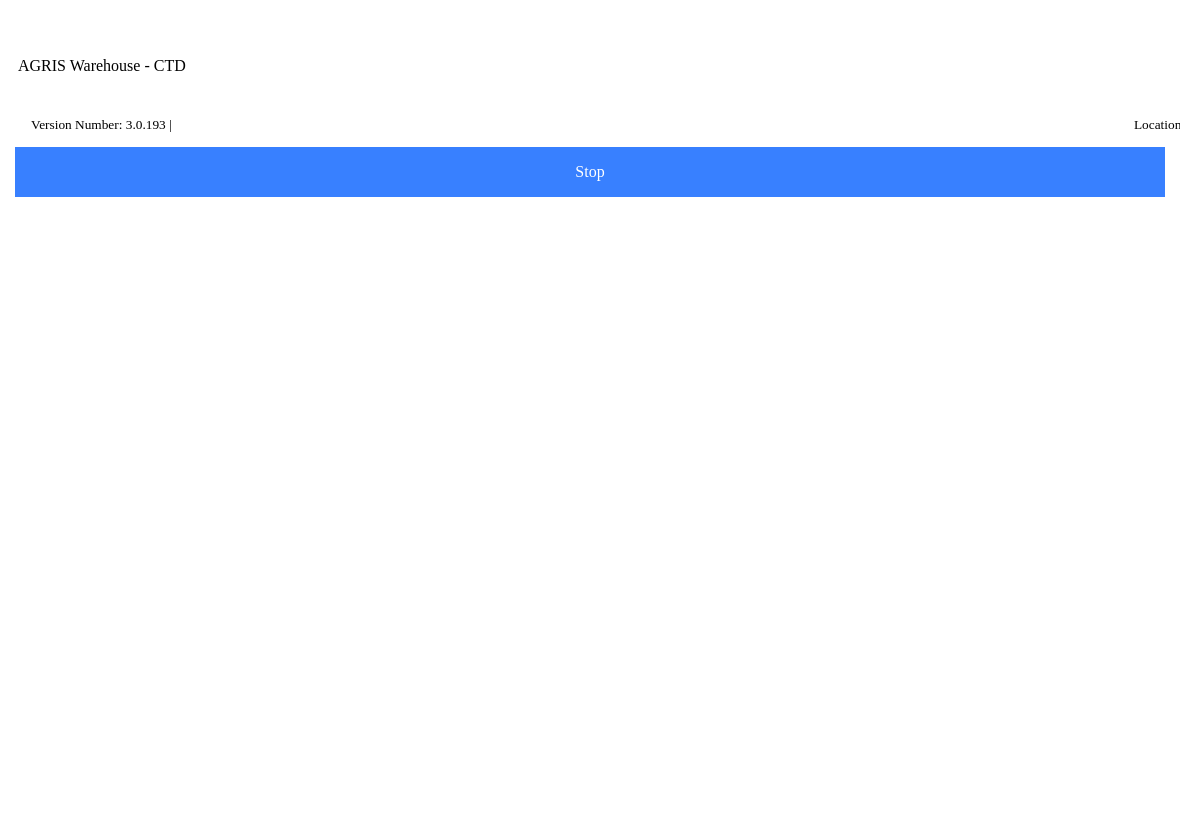 click on "GS-Mobile &  Agent - Large Dataset (Do not delete)" at bounding box center (590, 622) 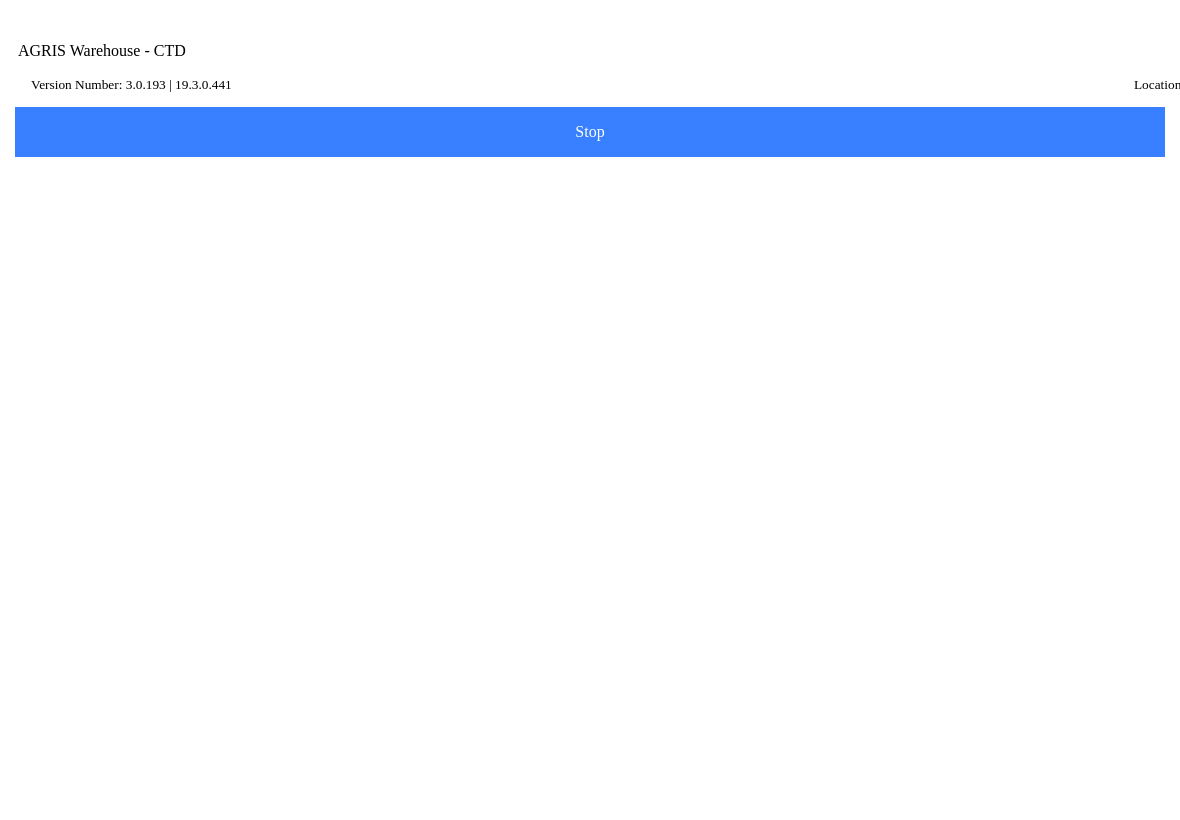 click on "AGRIS Username" 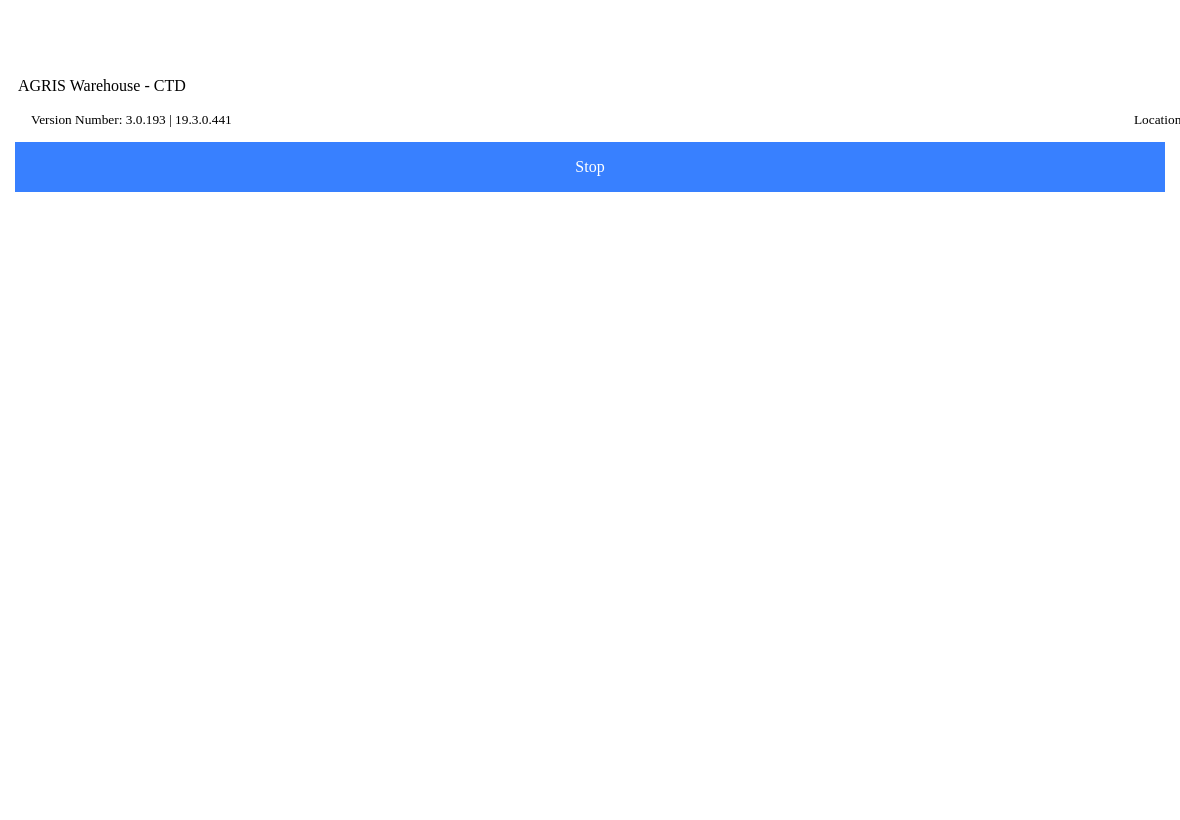 scroll, scrollTop: 94, scrollLeft: 0, axis: vertical 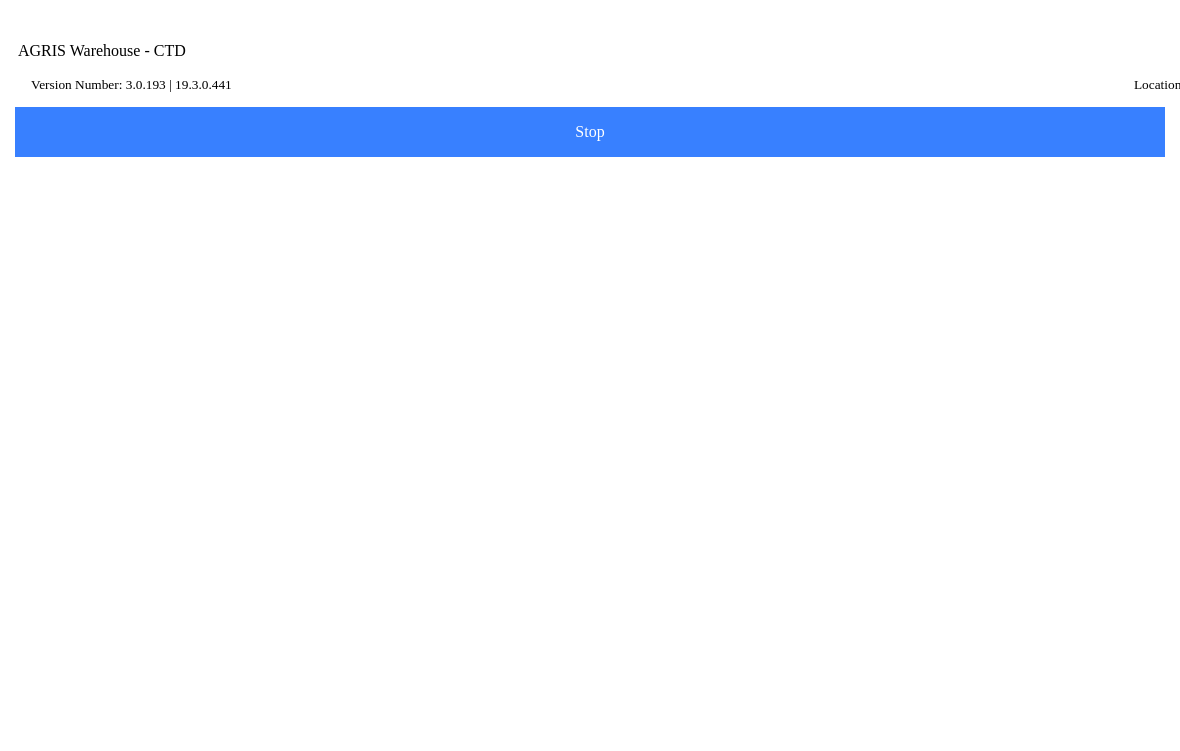 type on "6" 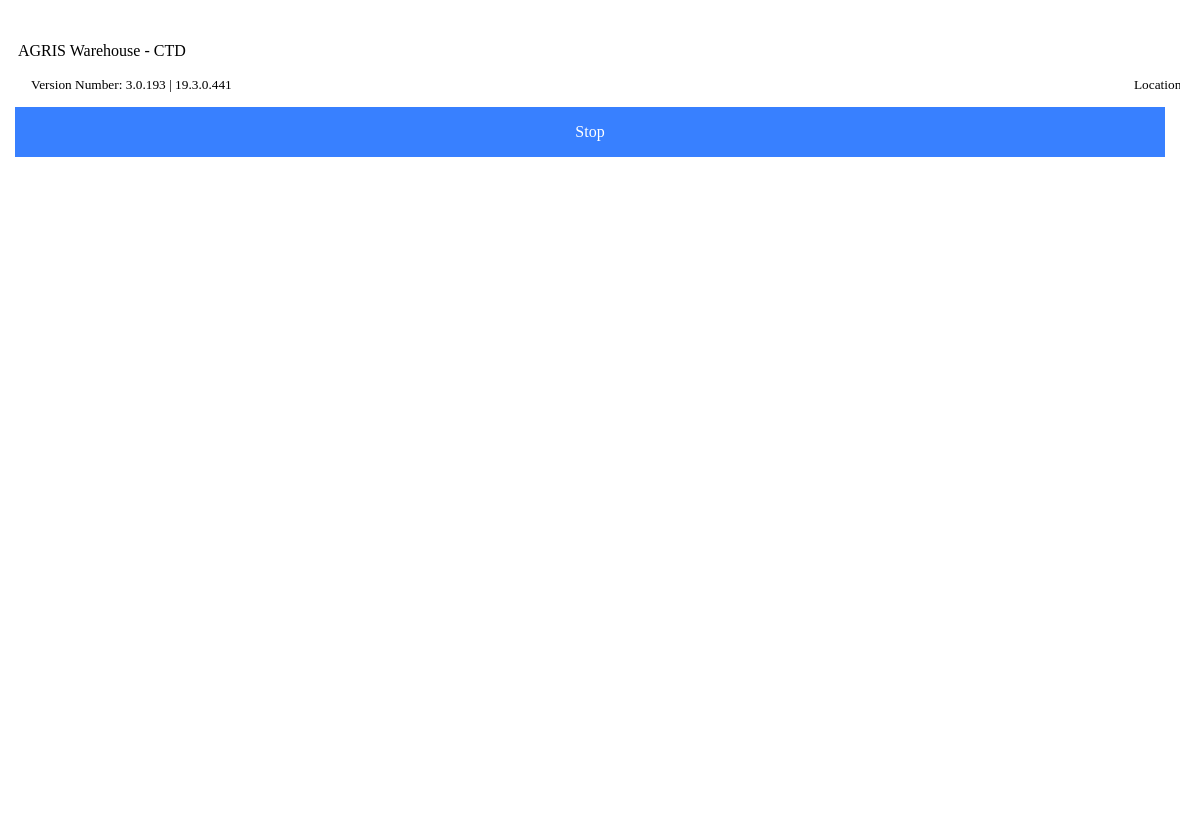 scroll, scrollTop: 25, scrollLeft: 0, axis: vertical 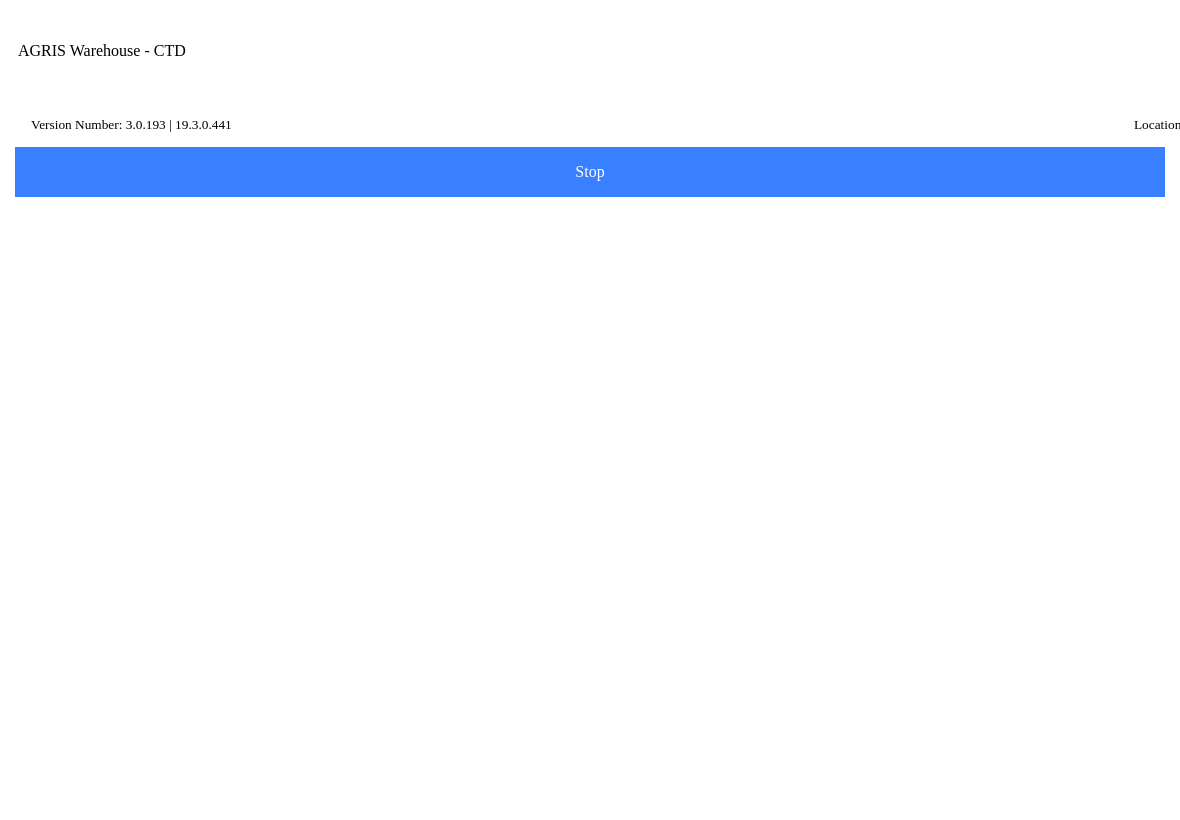 click on "Location" 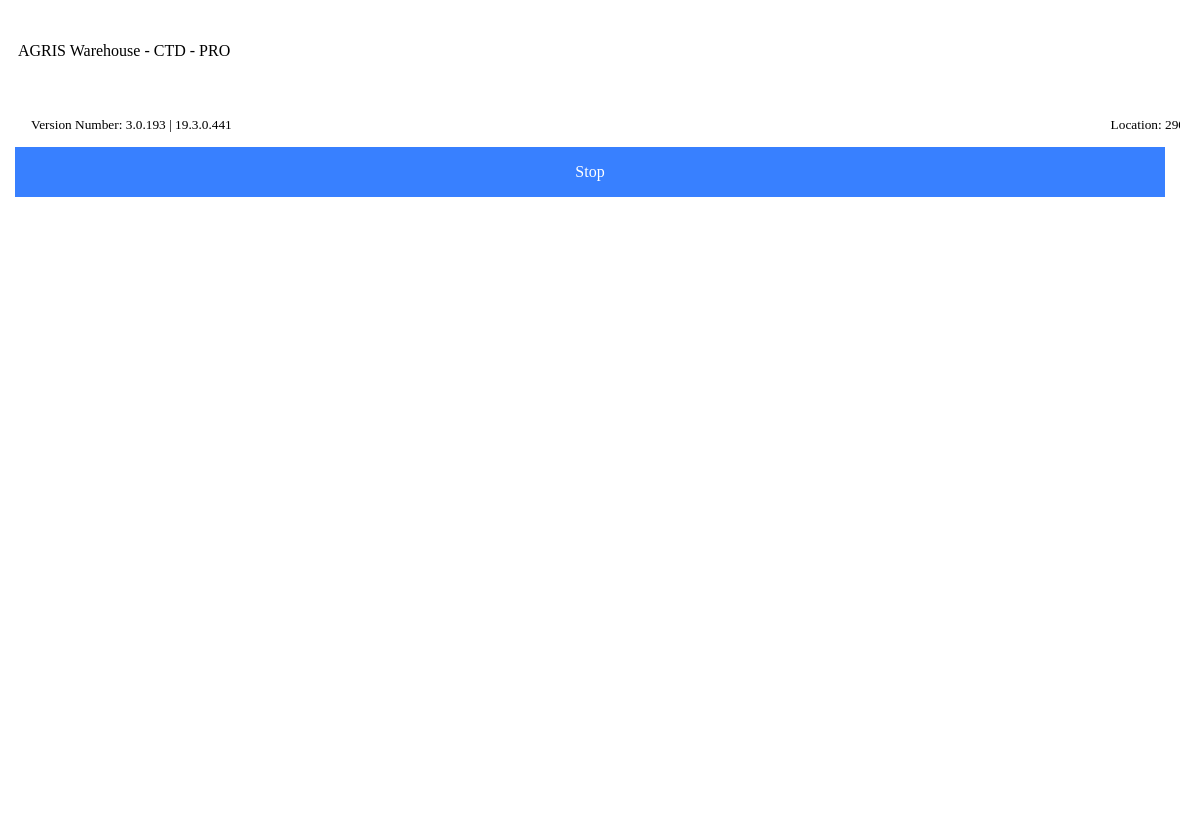 scroll, scrollTop: 0, scrollLeft: 0, axis: both 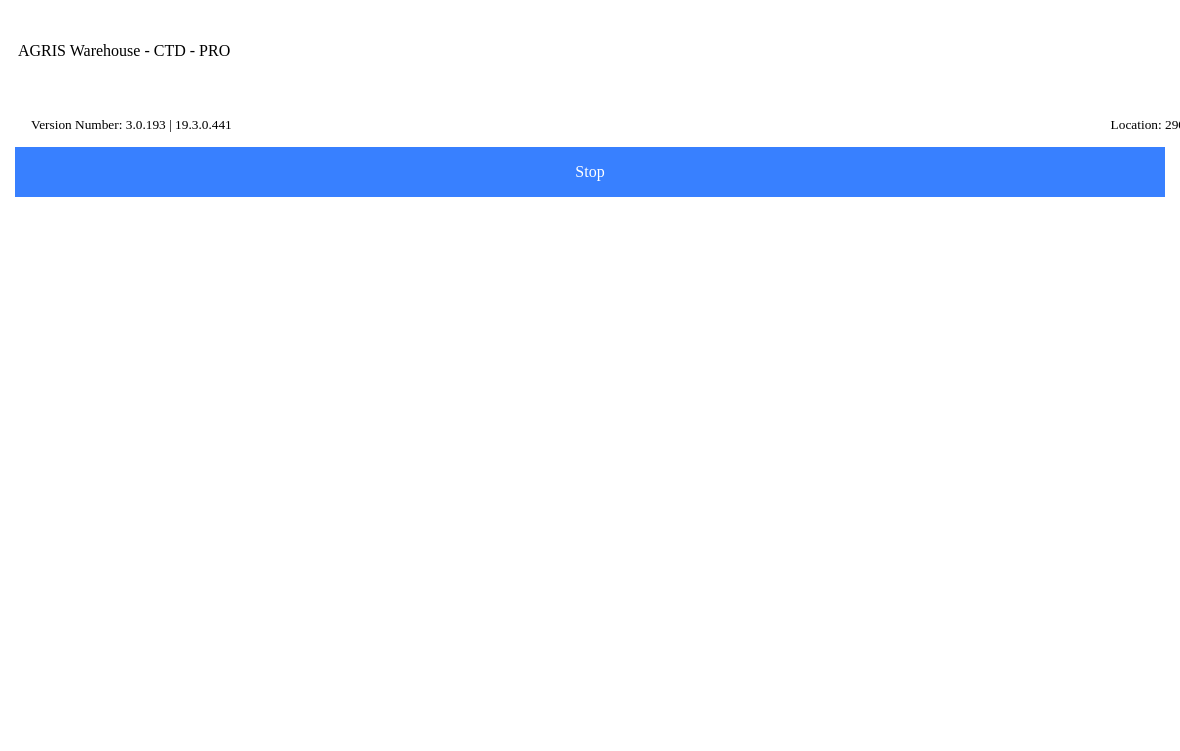 type on "010010" 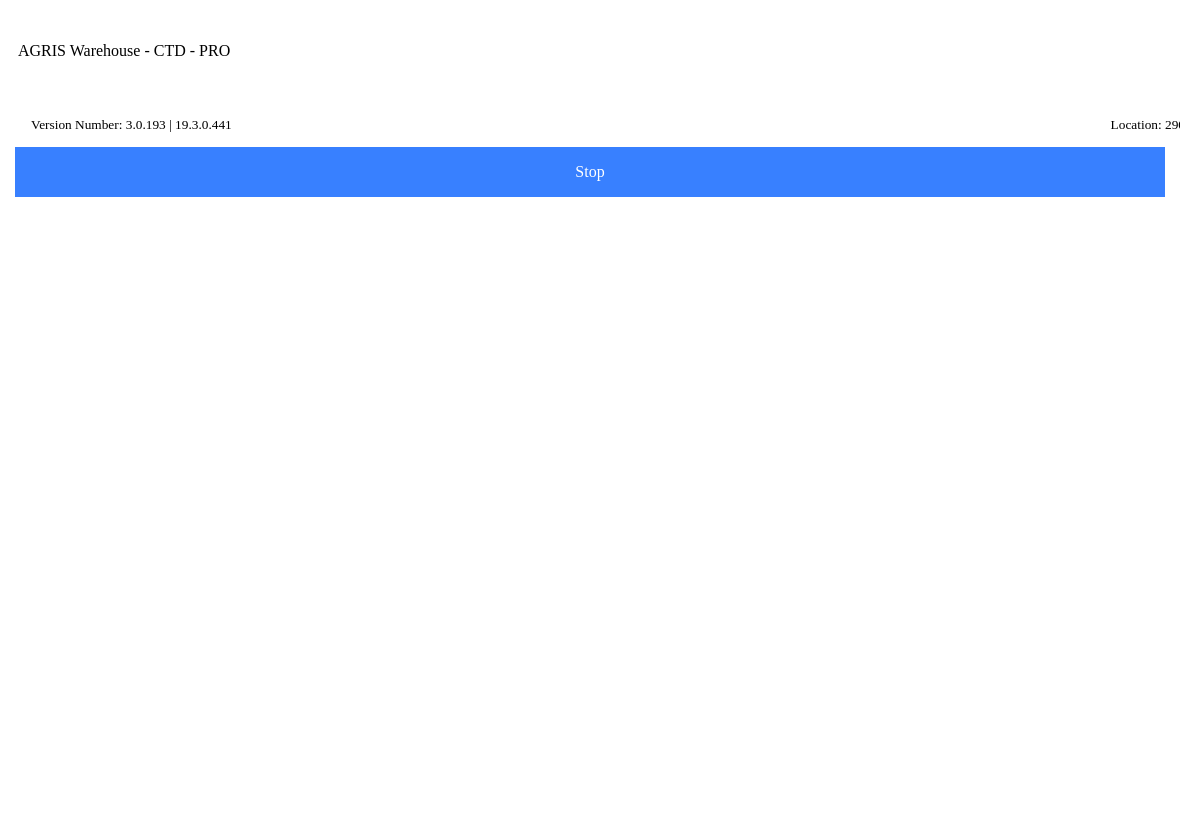 click on "On Hand: 8111207371752.339" at bounding box center (137, 603) 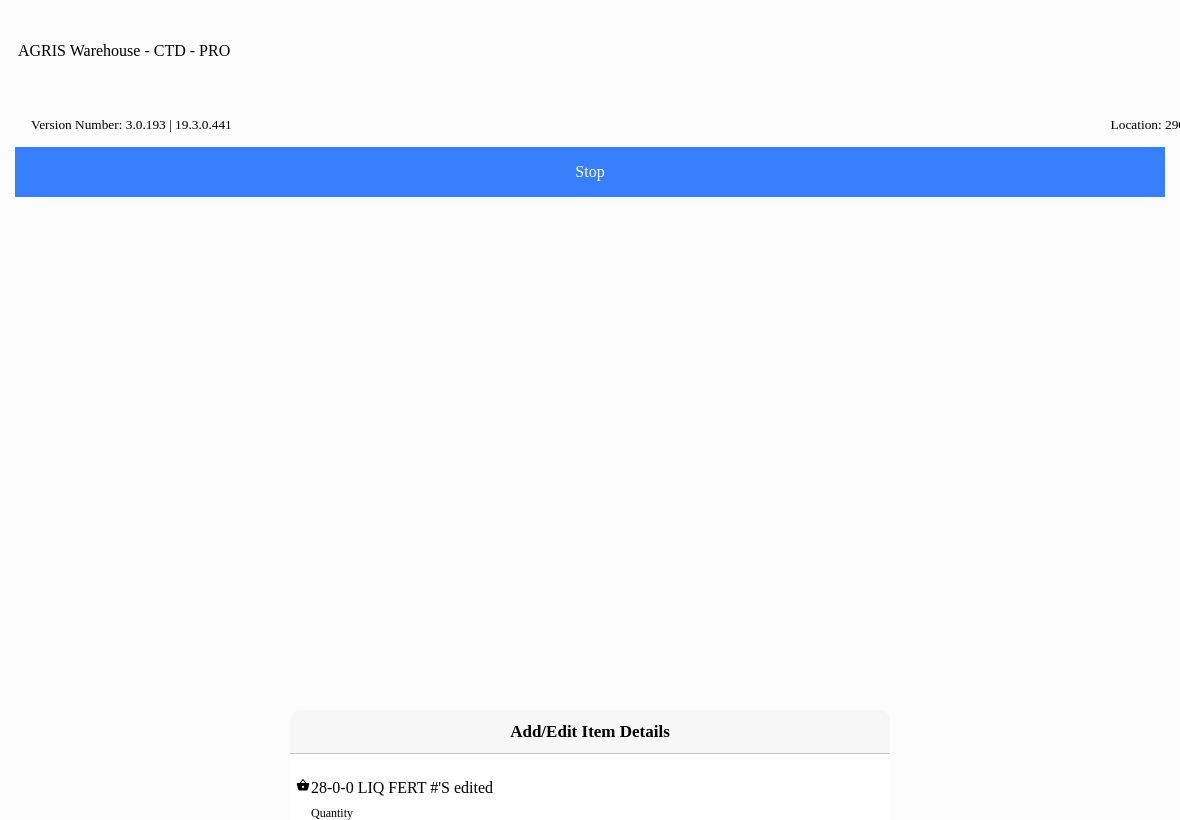 click on "0" at bounding box center (590, 834) 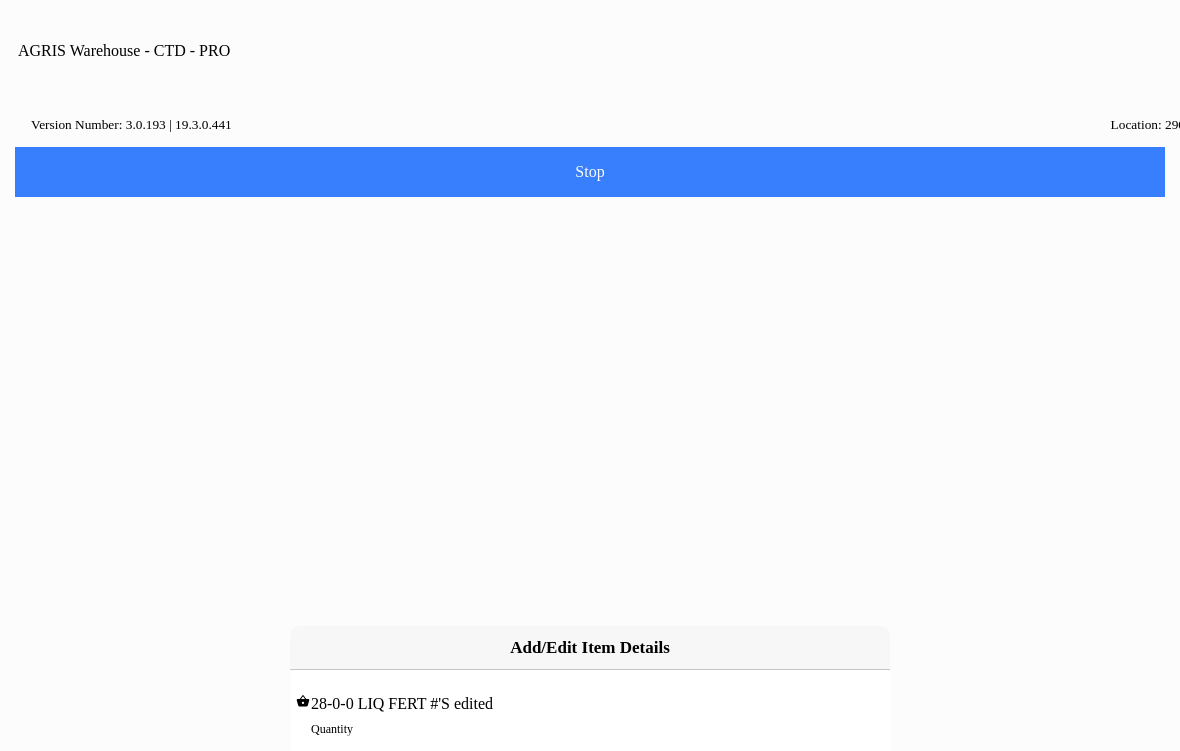type on "1" 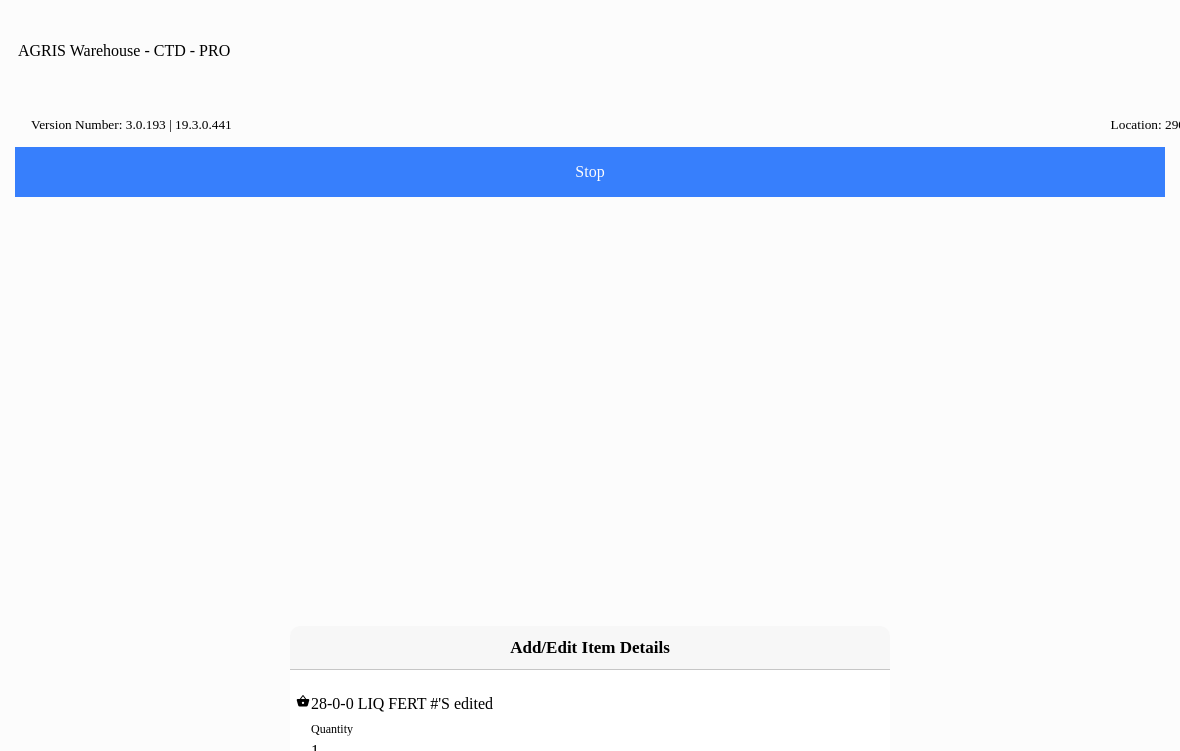 click on "Add" at bounding box center (0, 0) 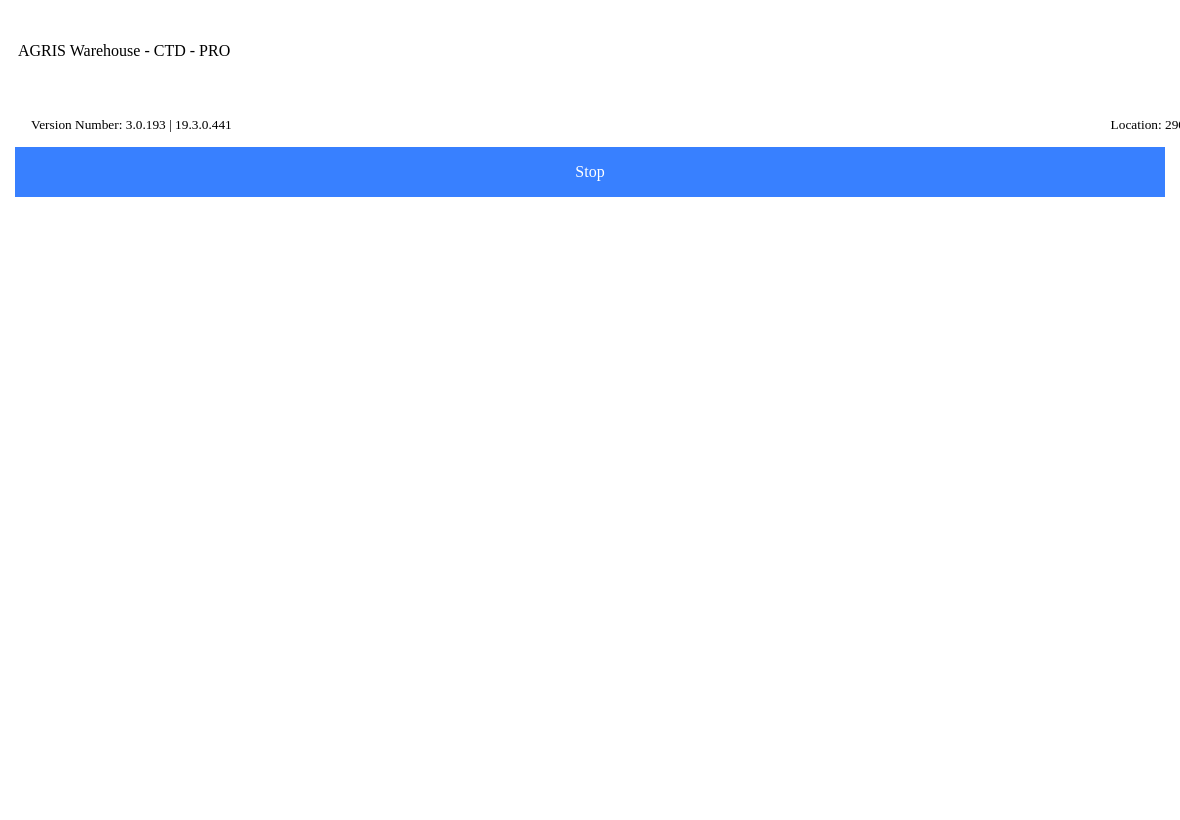 click on "Next" at bounding box center (0, 0) 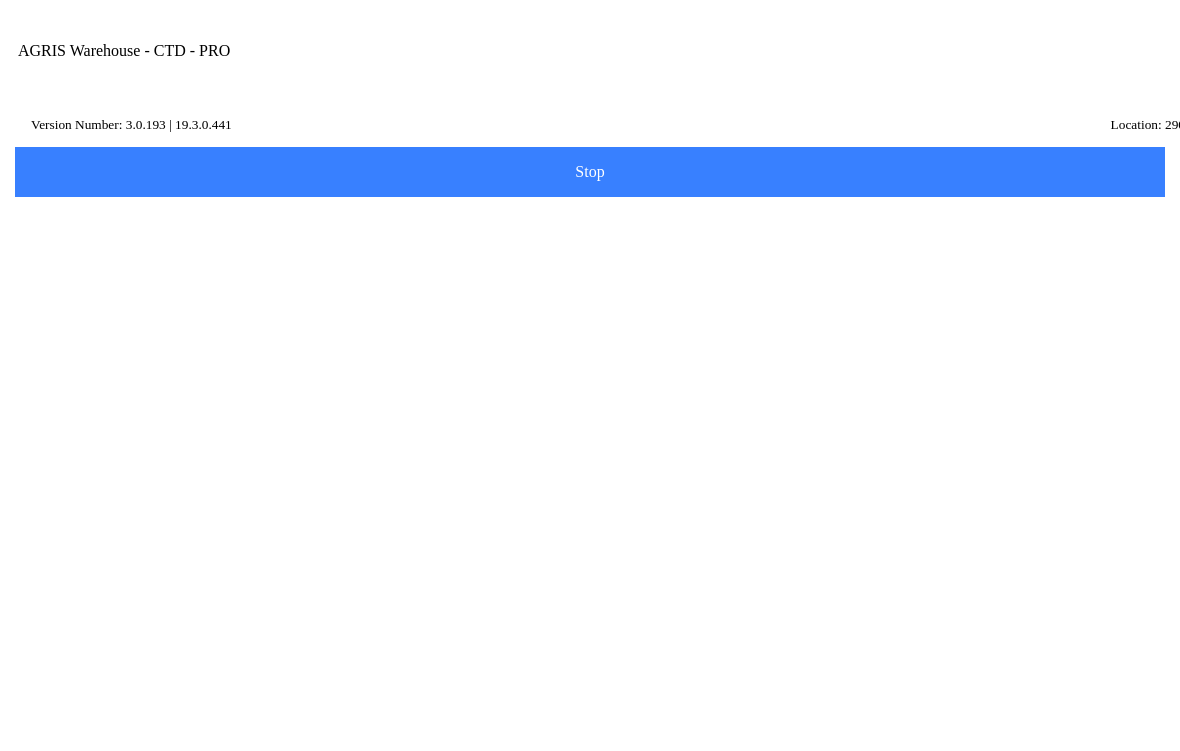 type on "t" 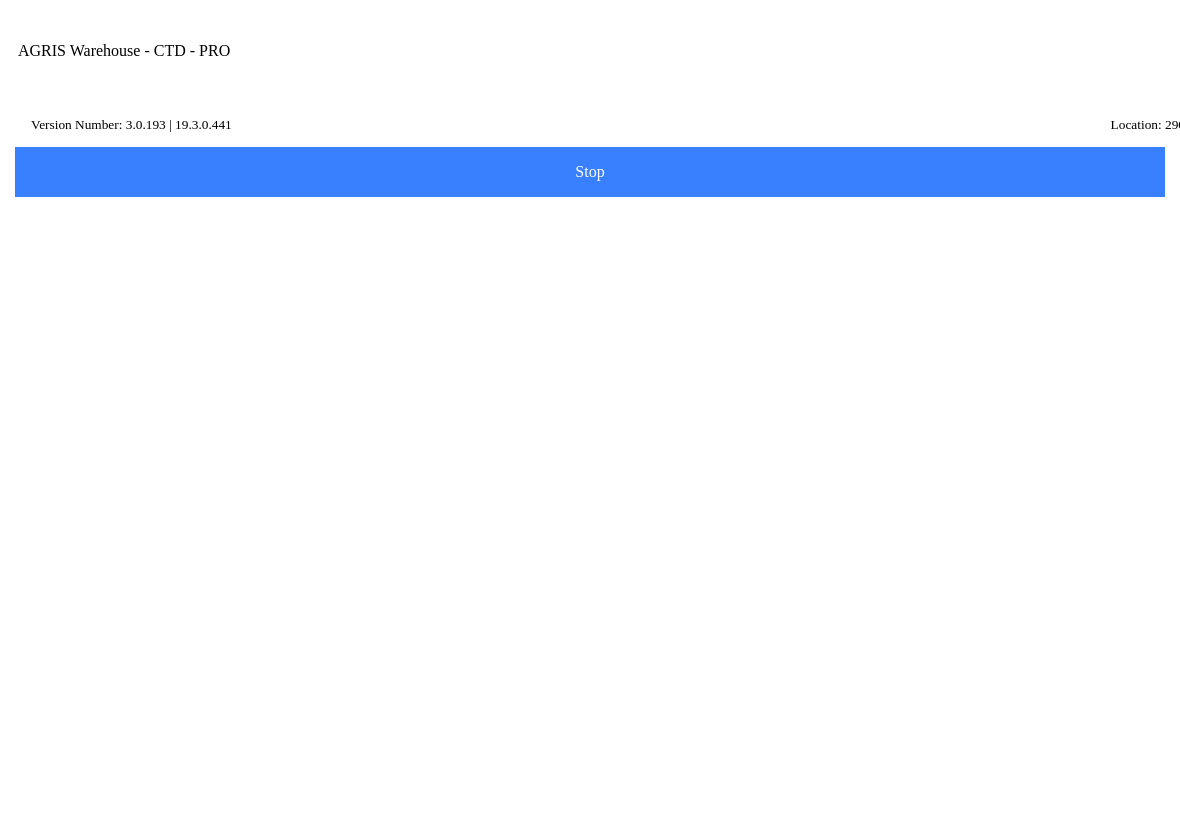 click on "Adress line 2" at bounding box center [590, 649] 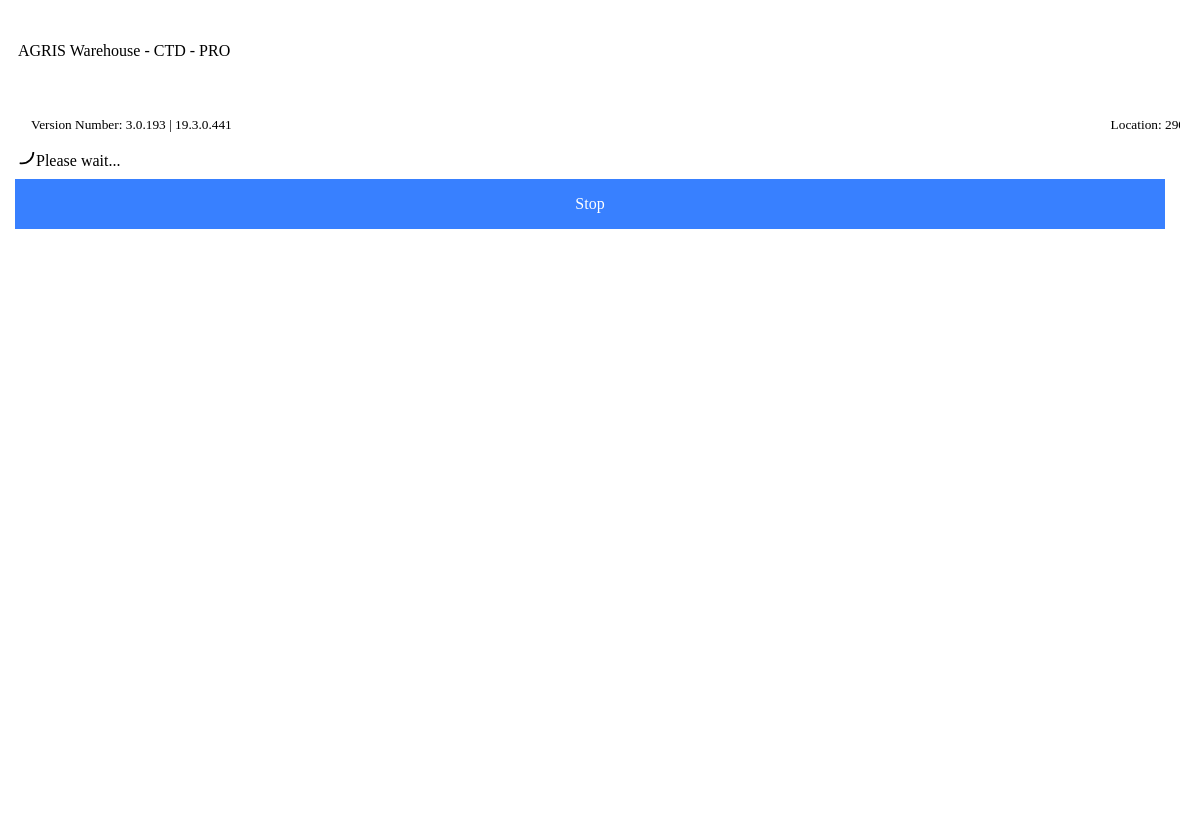 type on "[PERSON_NAME]" 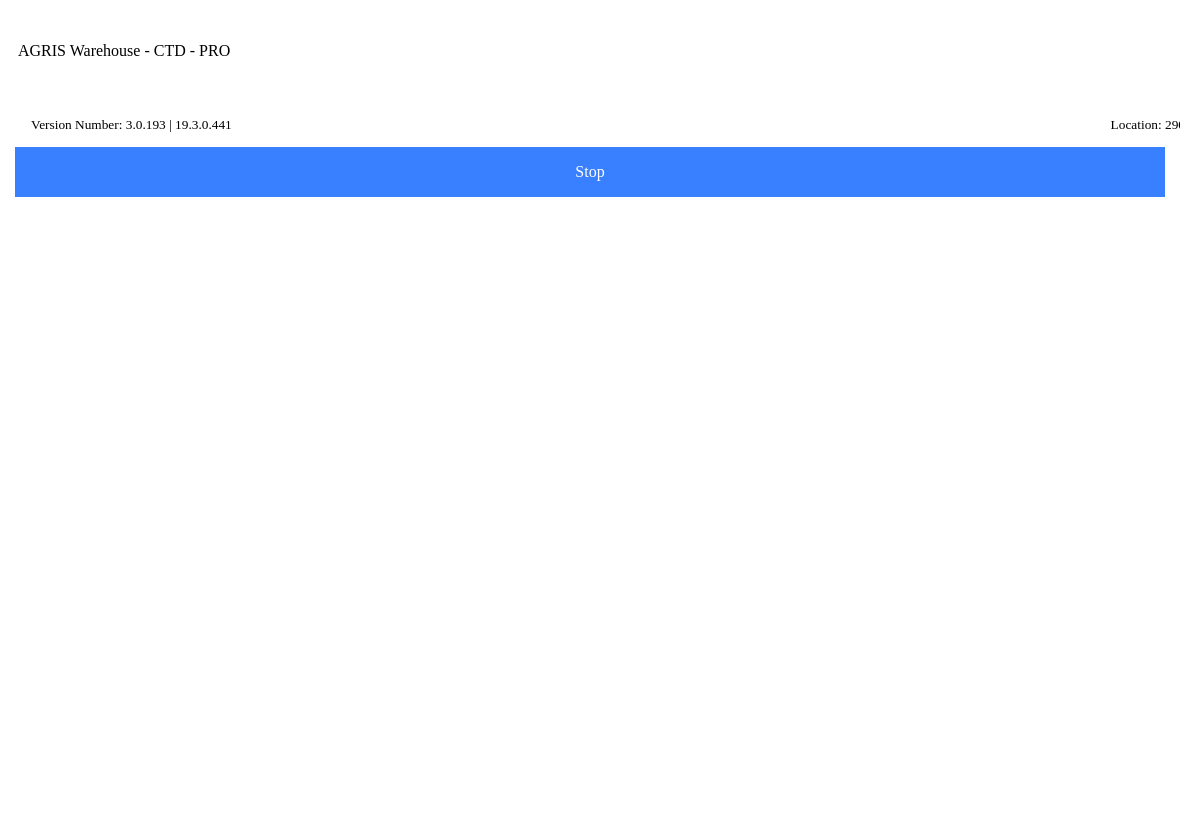 click on "Next" at bounding box center [0, 0] 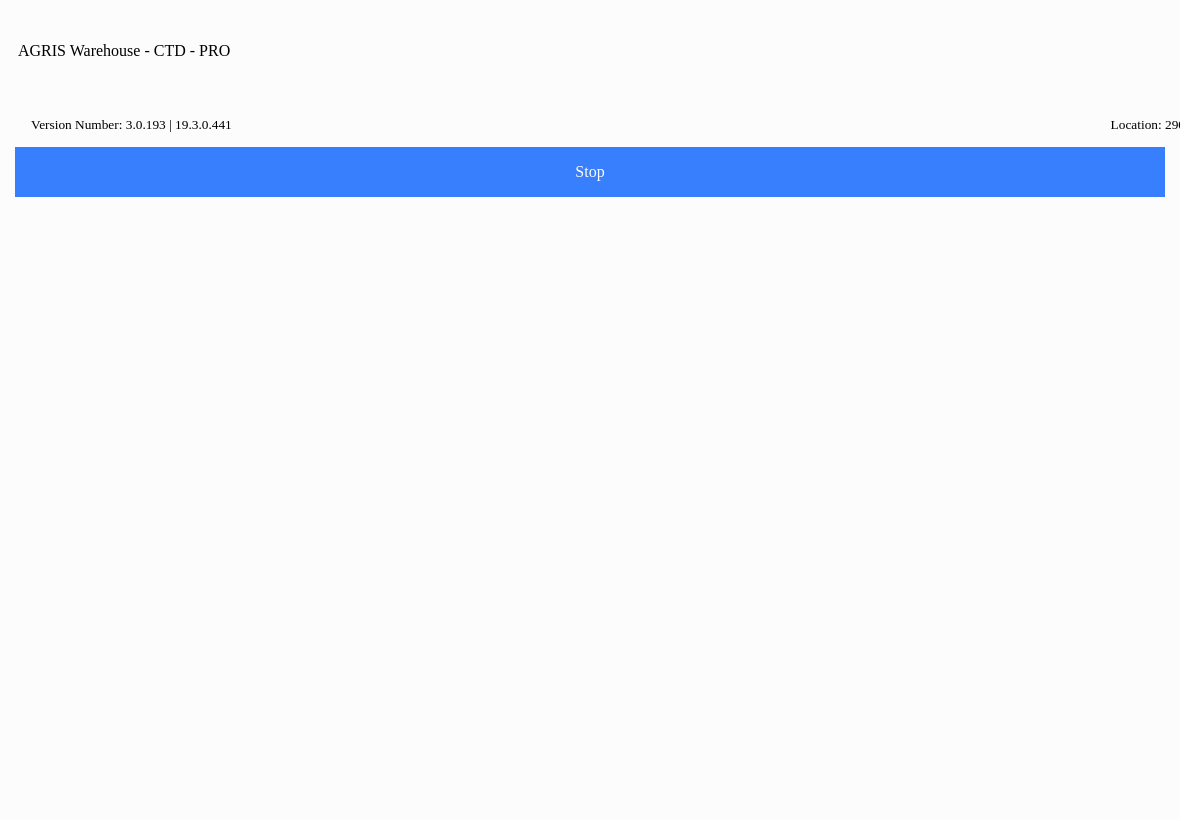 click on "Home" at bounding box center (590, 901) 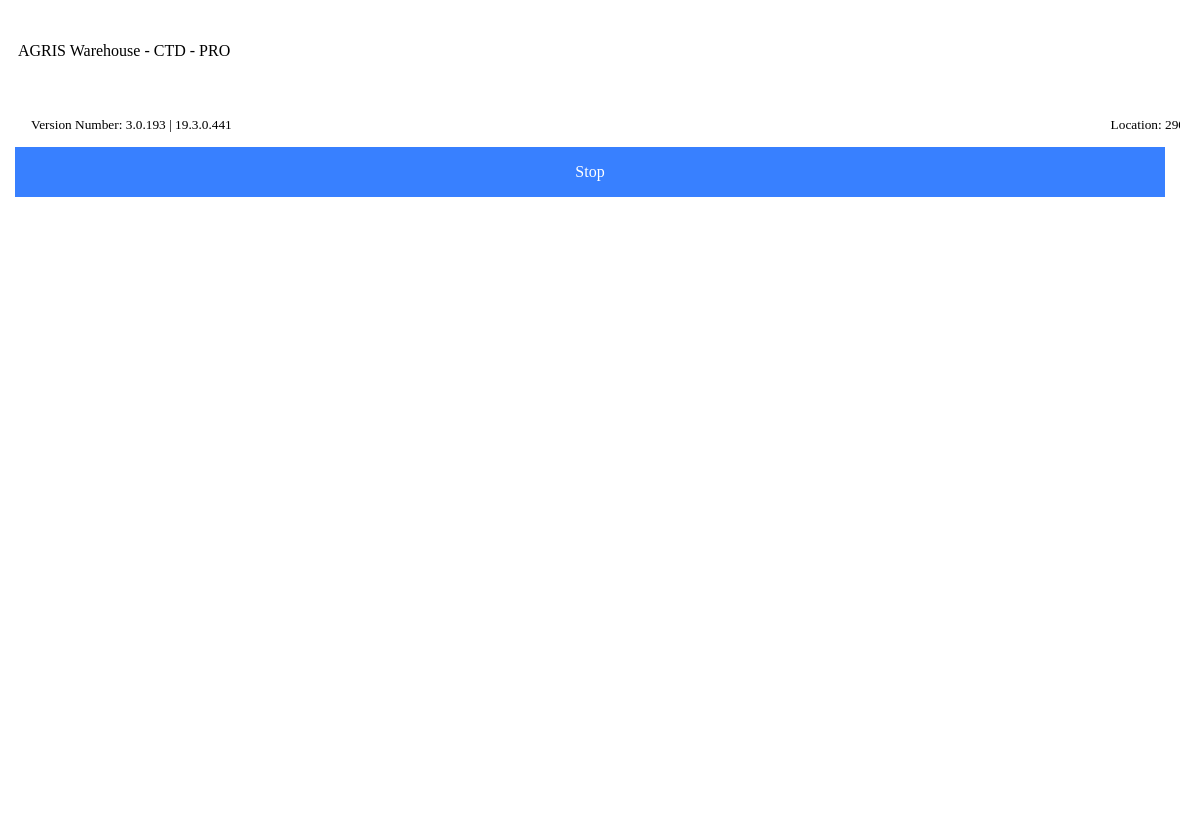 click 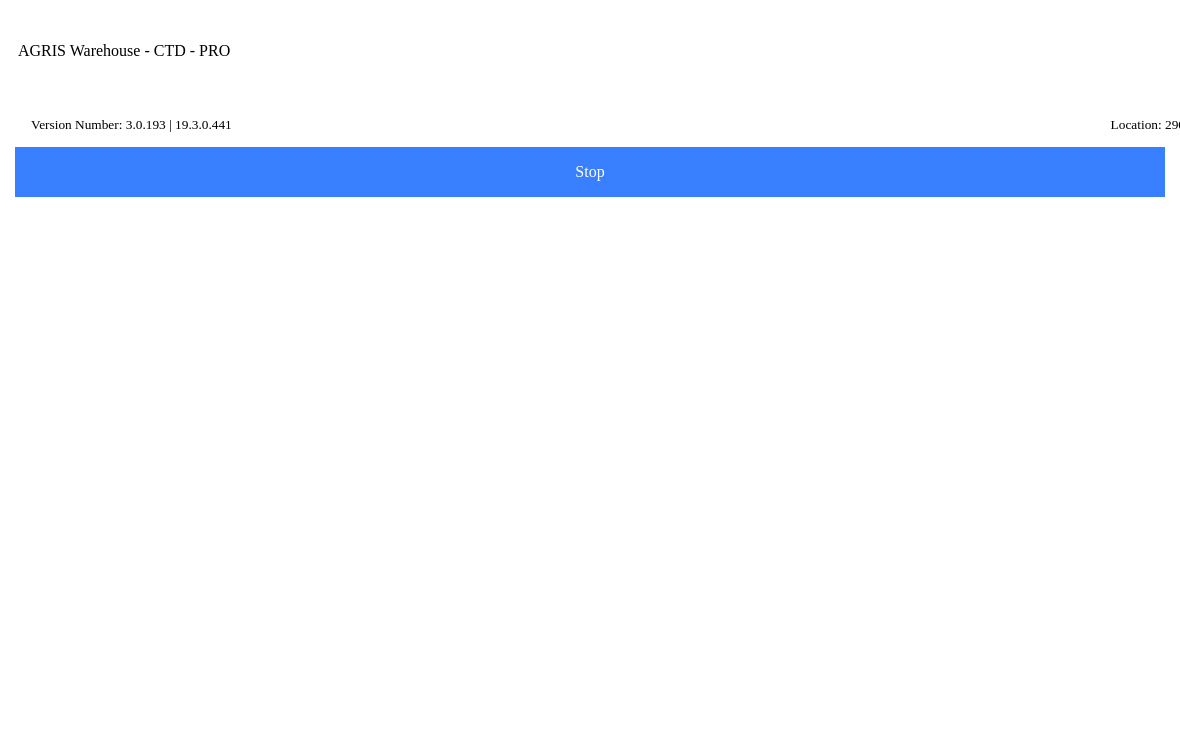 click on "100 - ANSELMO" at bounding box center [590, 328] 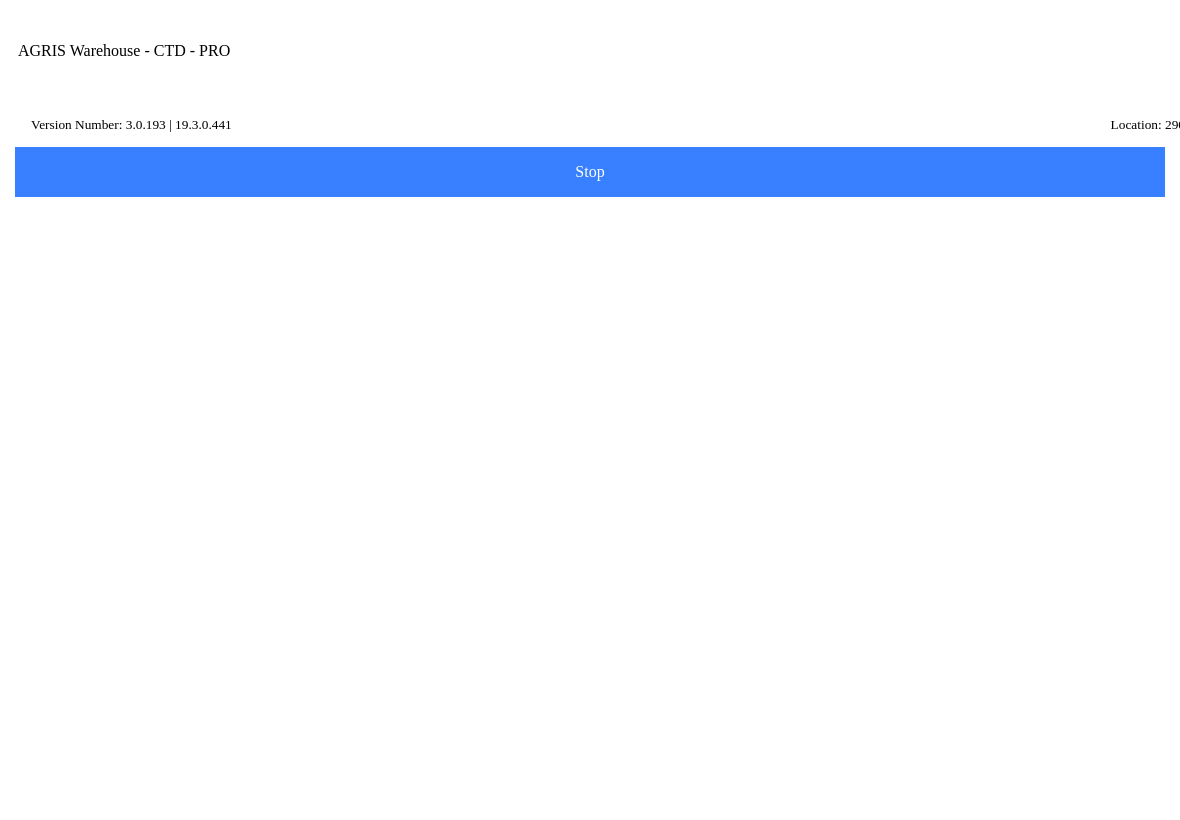 click on "Next" at bounding box center [590, 320] 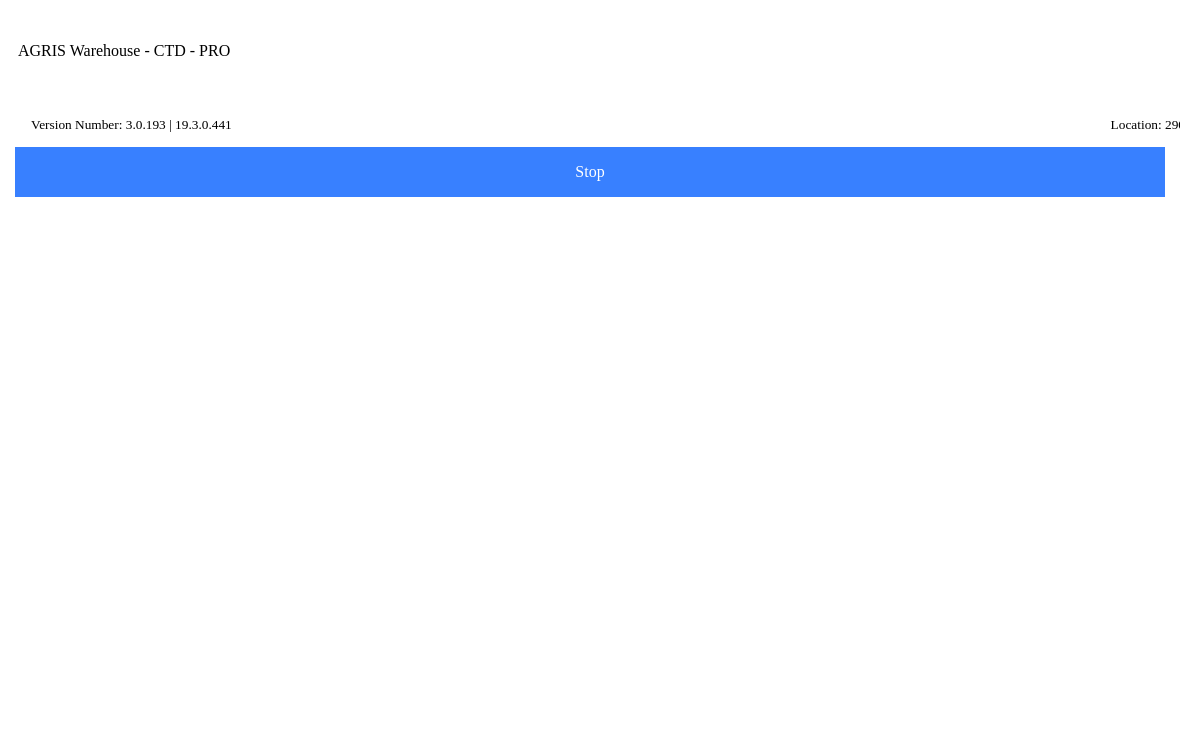 type on "42013" 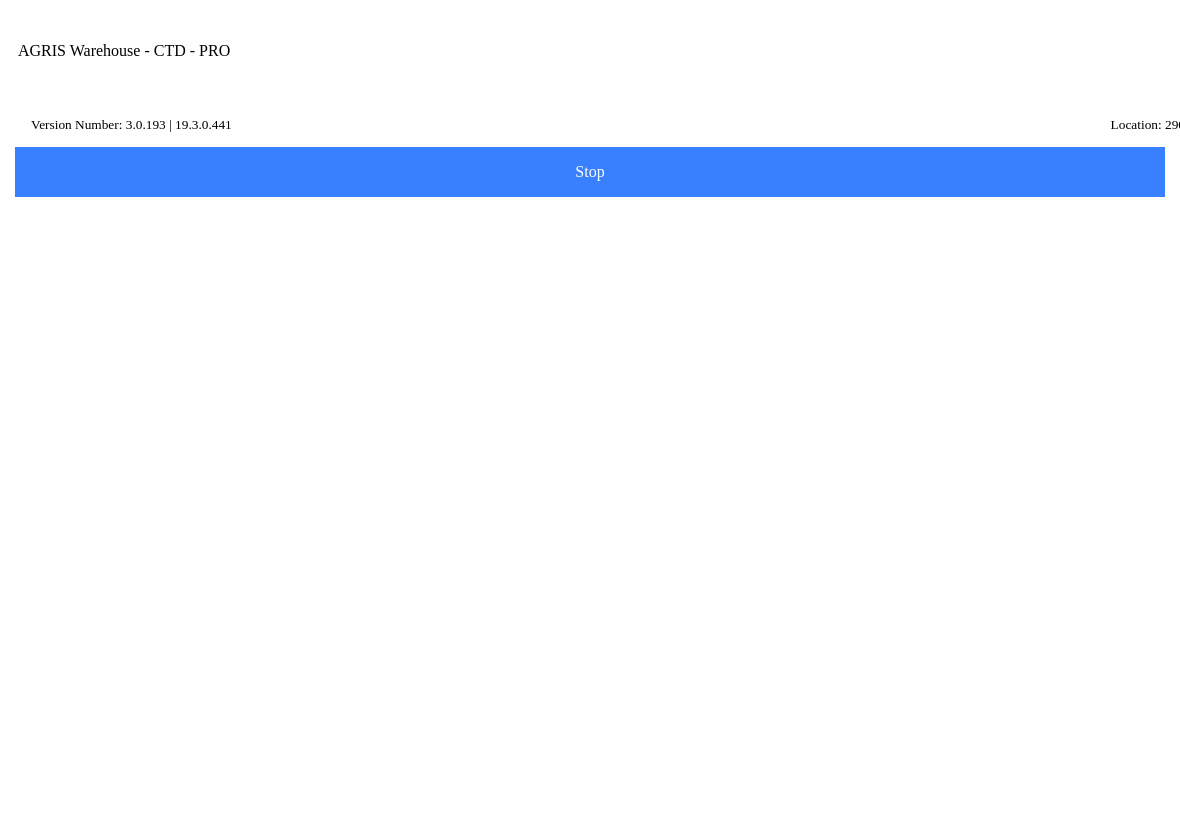 click 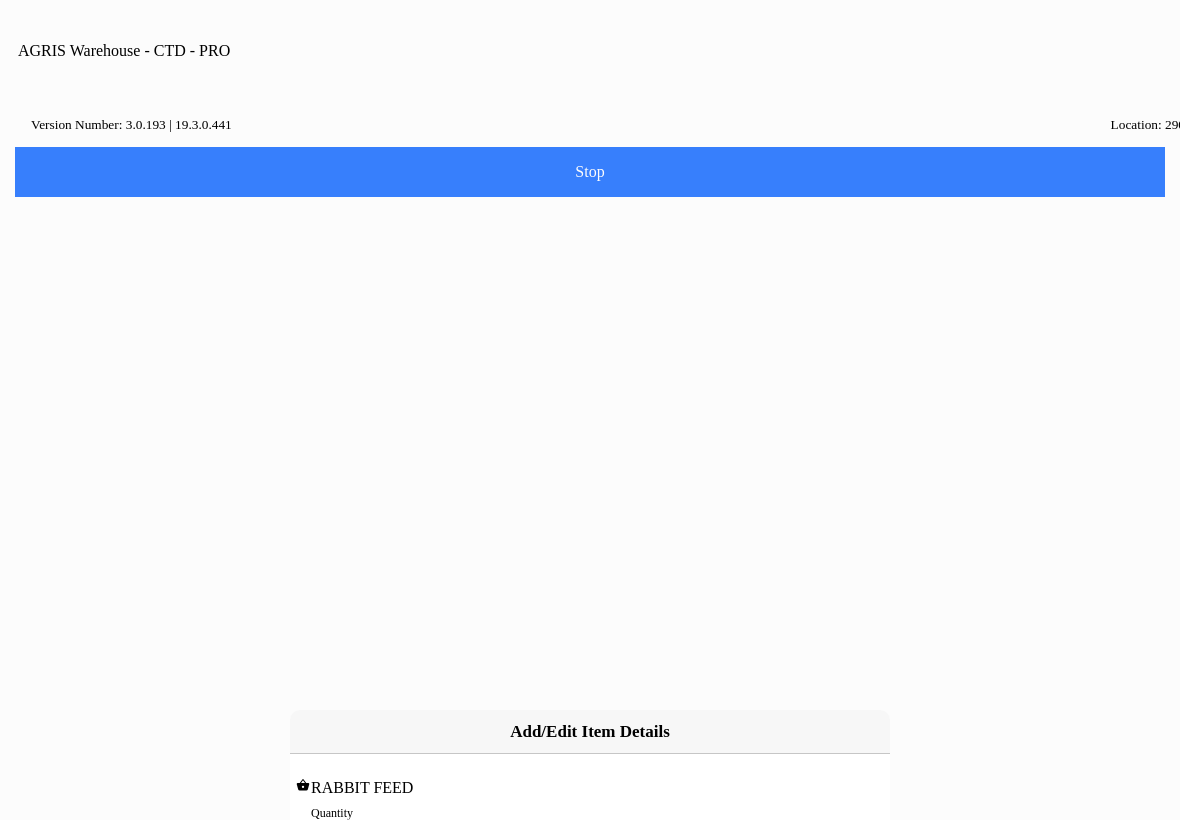 click on "0" at bounding box center [590, 834] 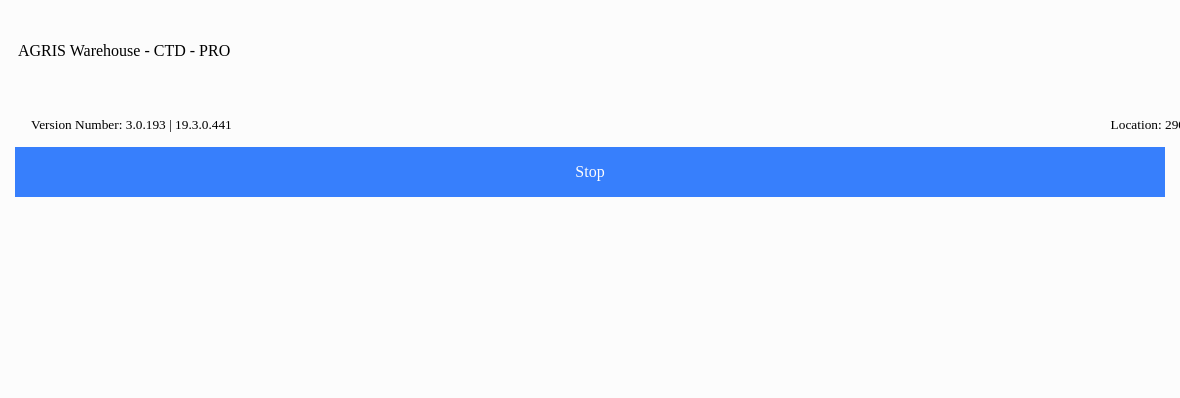 type on "1" 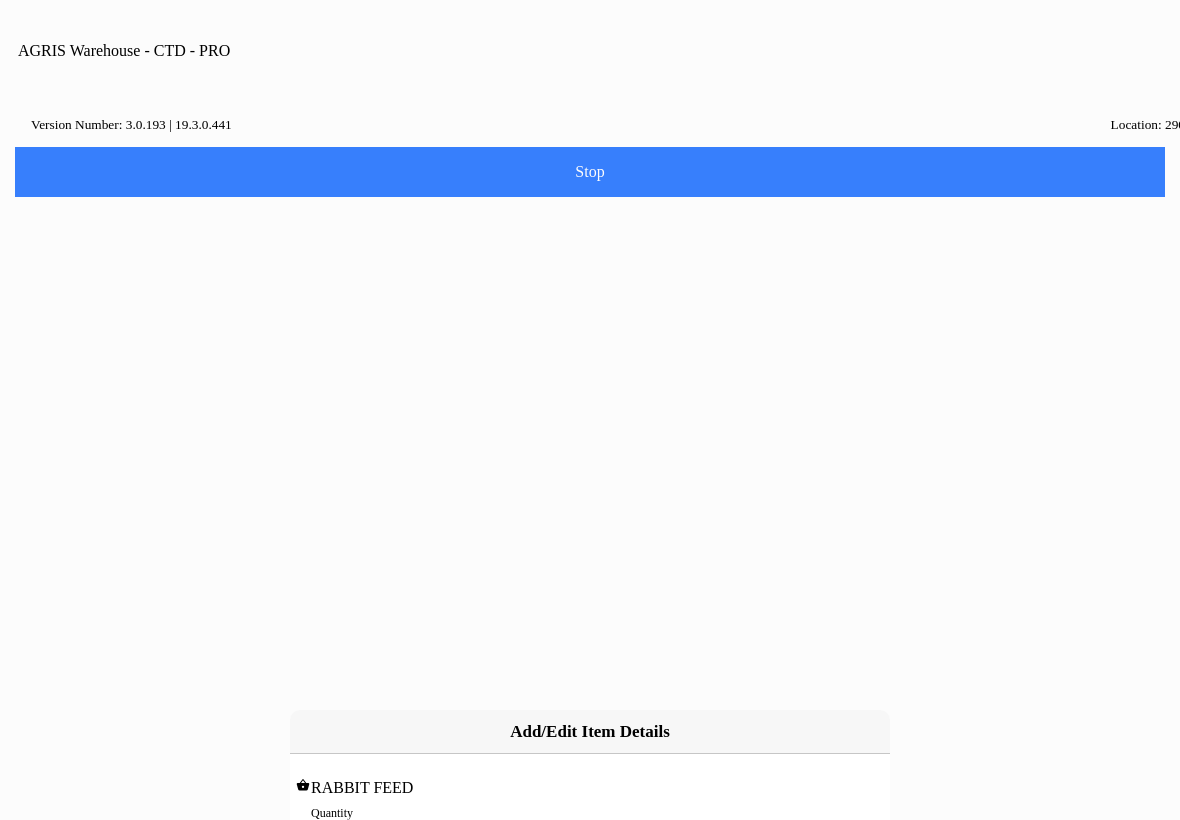 click on "Add" at bounding box center (443, 883) 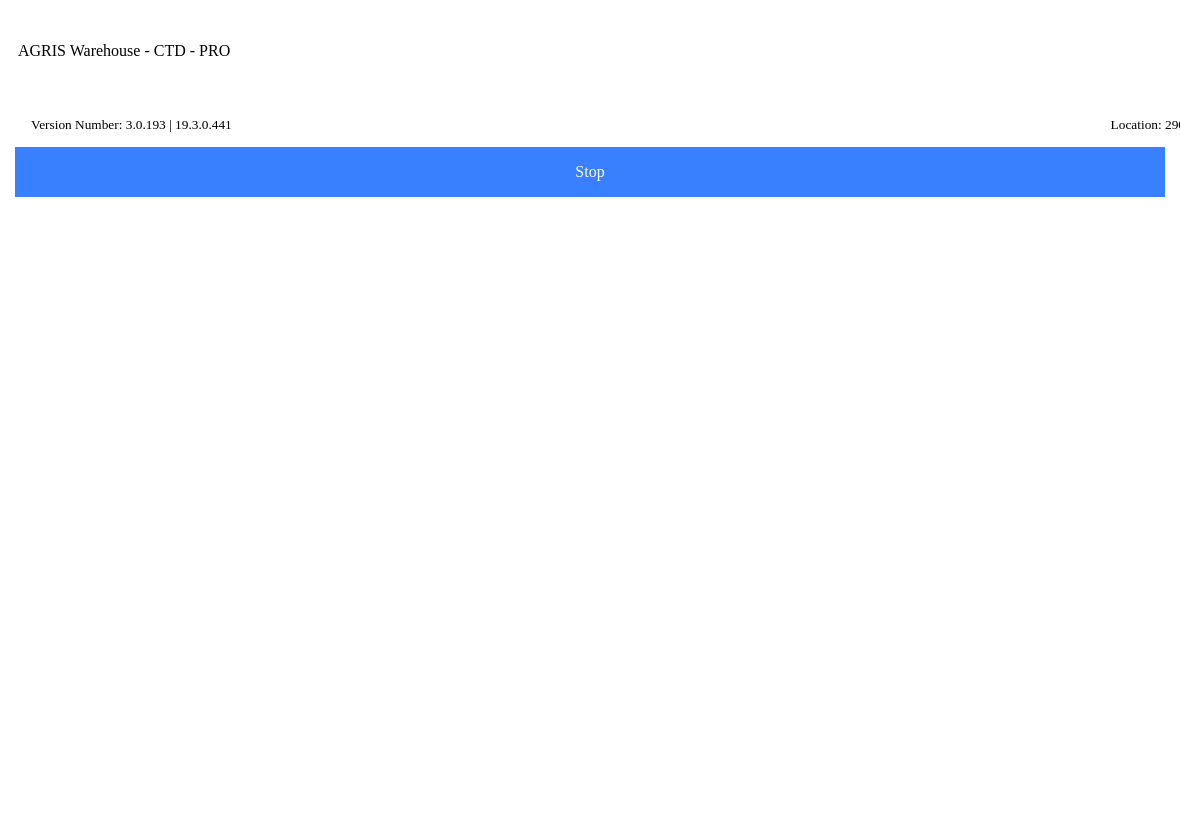click on "Next" at bounding box center (0, 0) 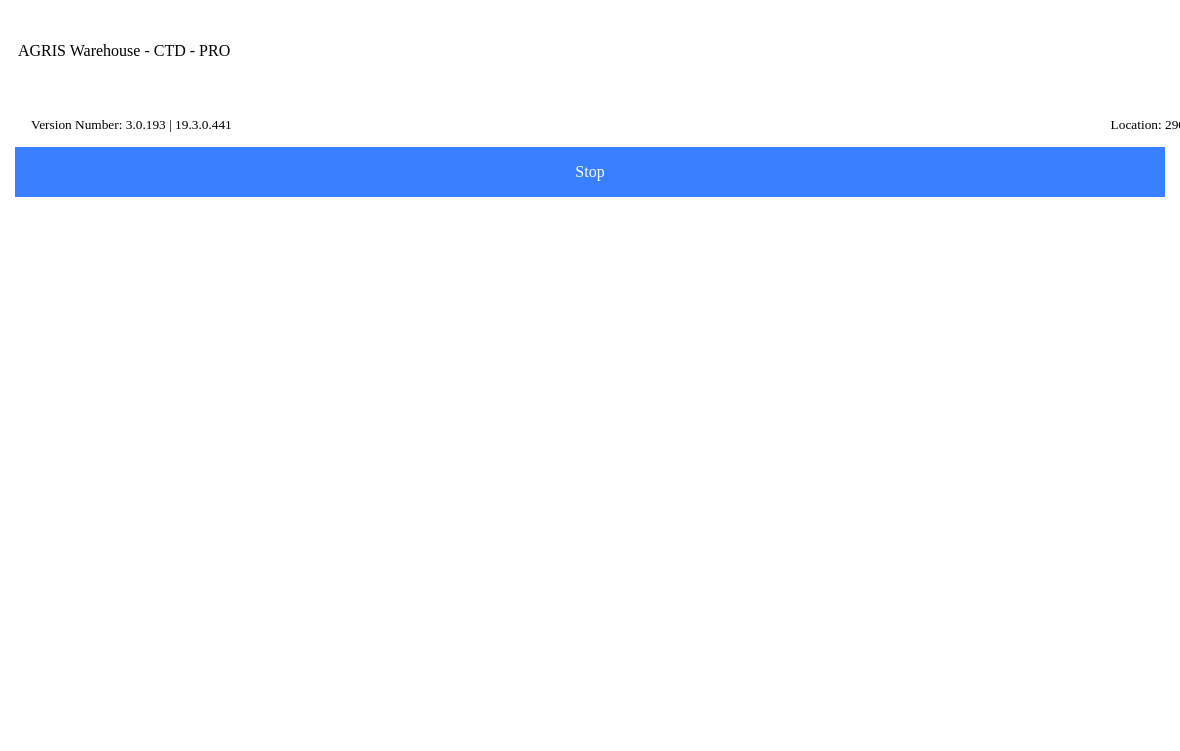 type on "afaq" 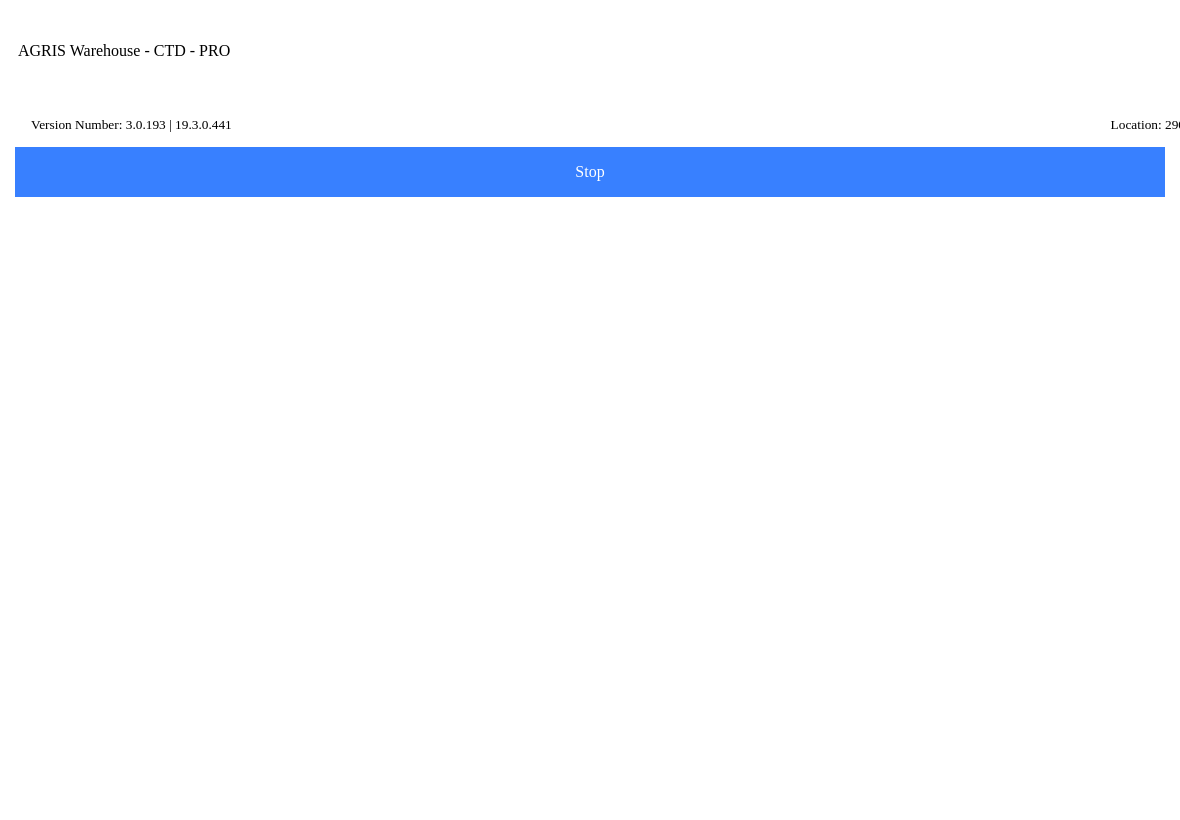 click on "City, State" at bounding box center (590, 606) 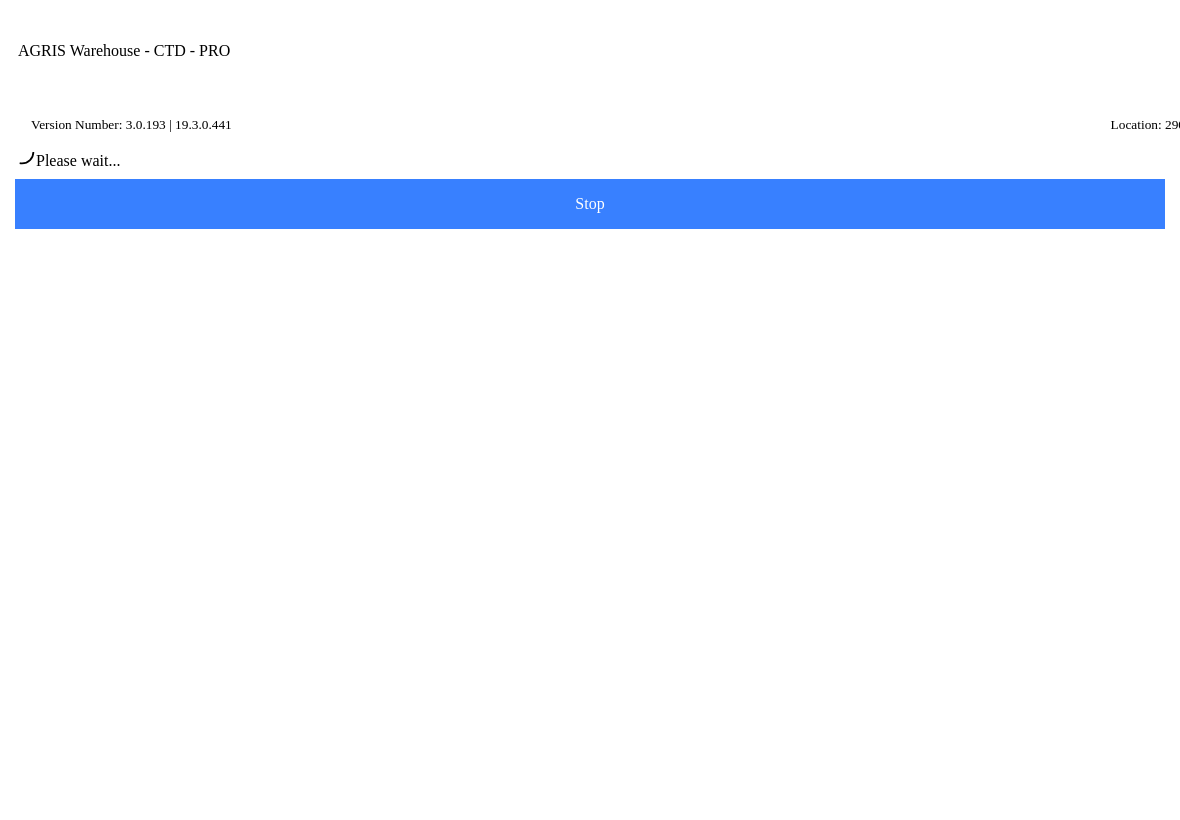 type on "[PERSON_NAME]" 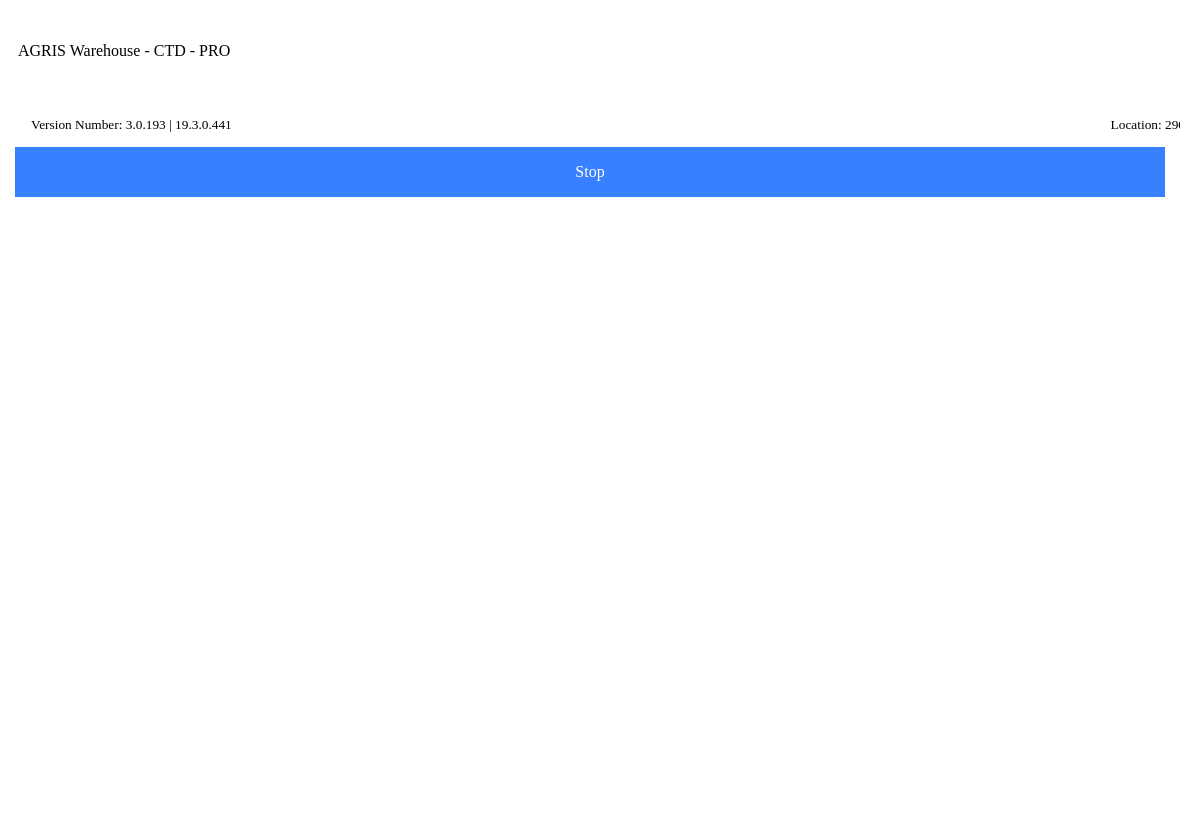 click on "Next" at bounding box center [0, 0] 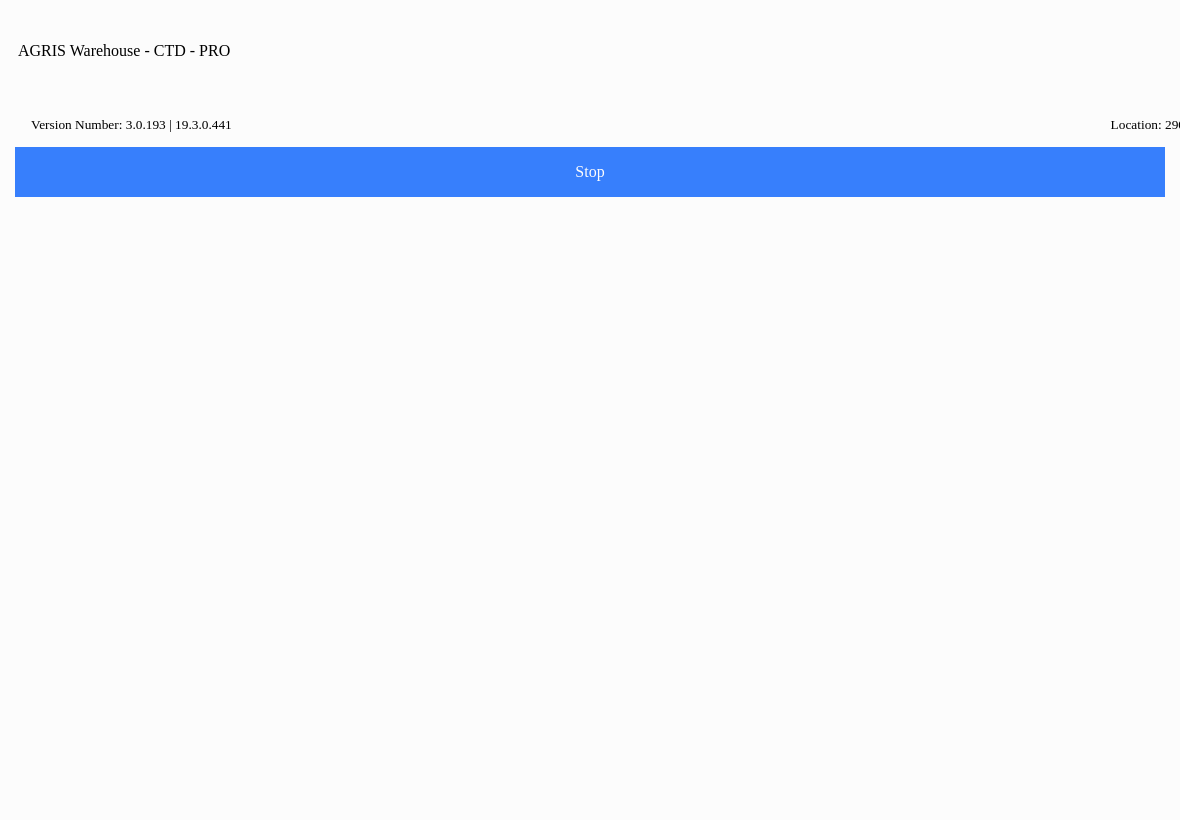 click on "Home" at bounding box center (590, 901) 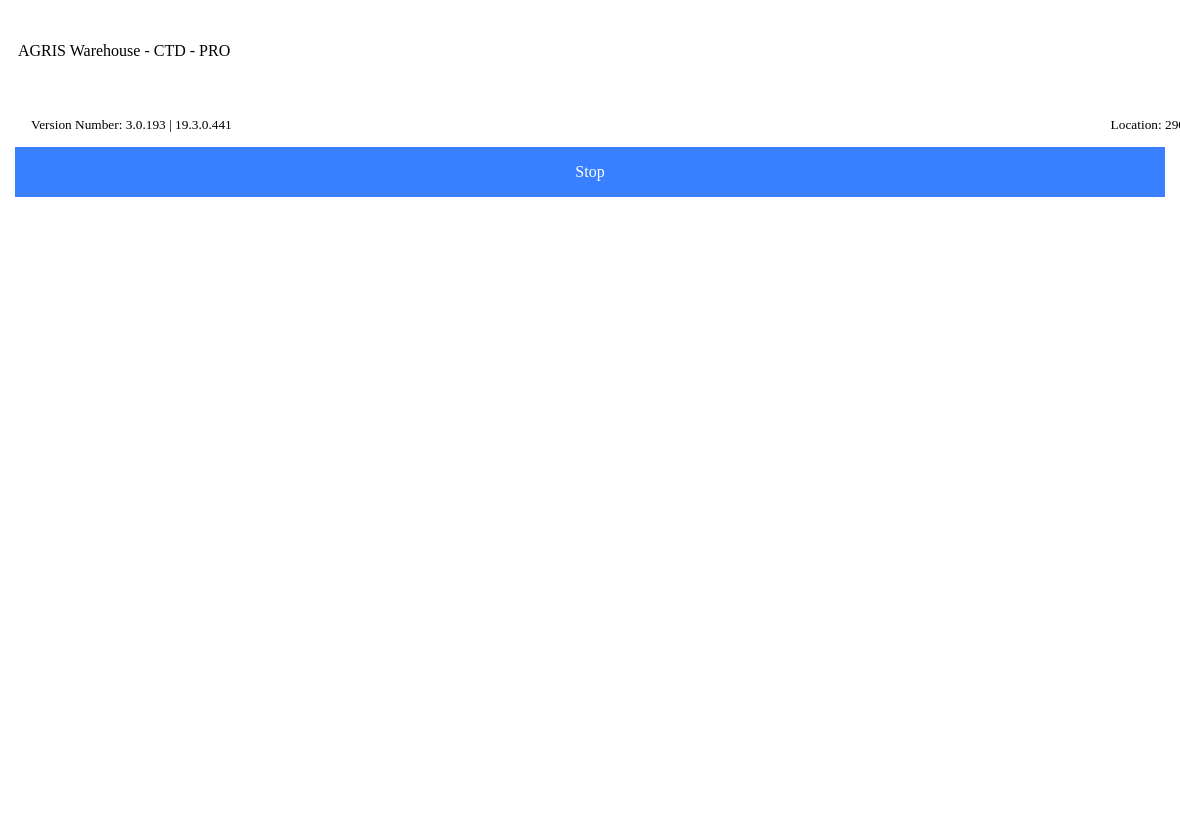 click 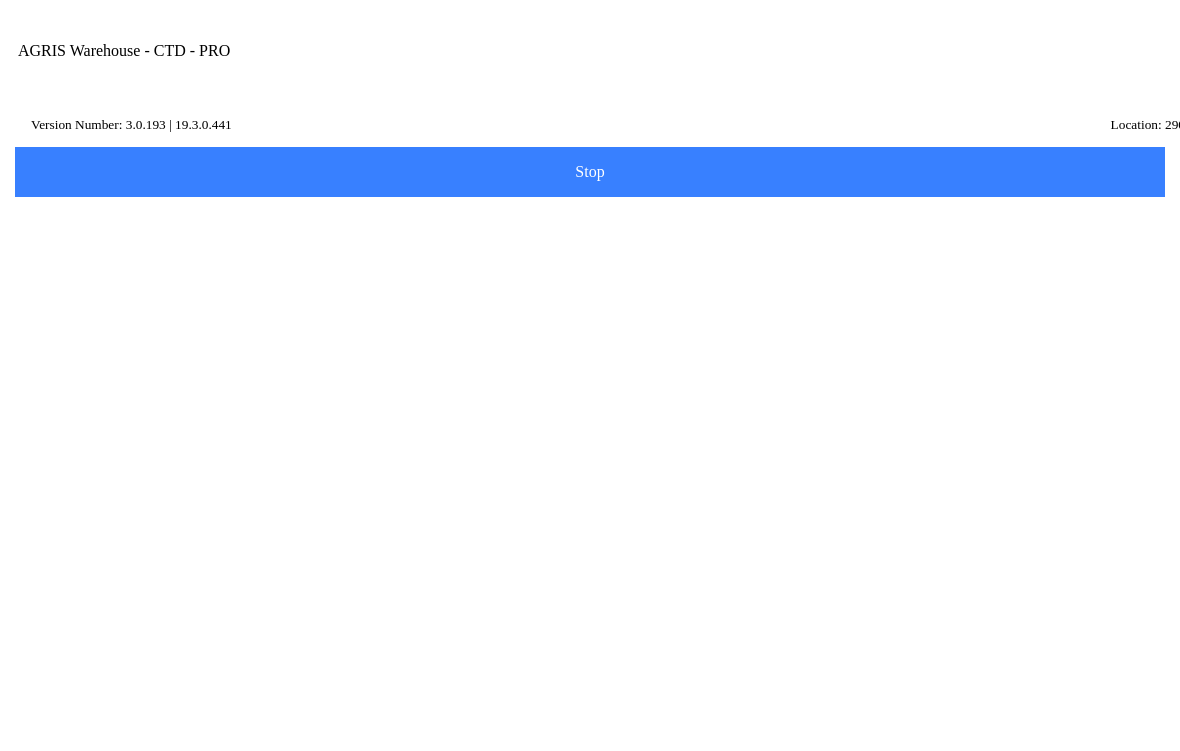 click on "100 - ANSELMO" at bounding box center [590, 328] 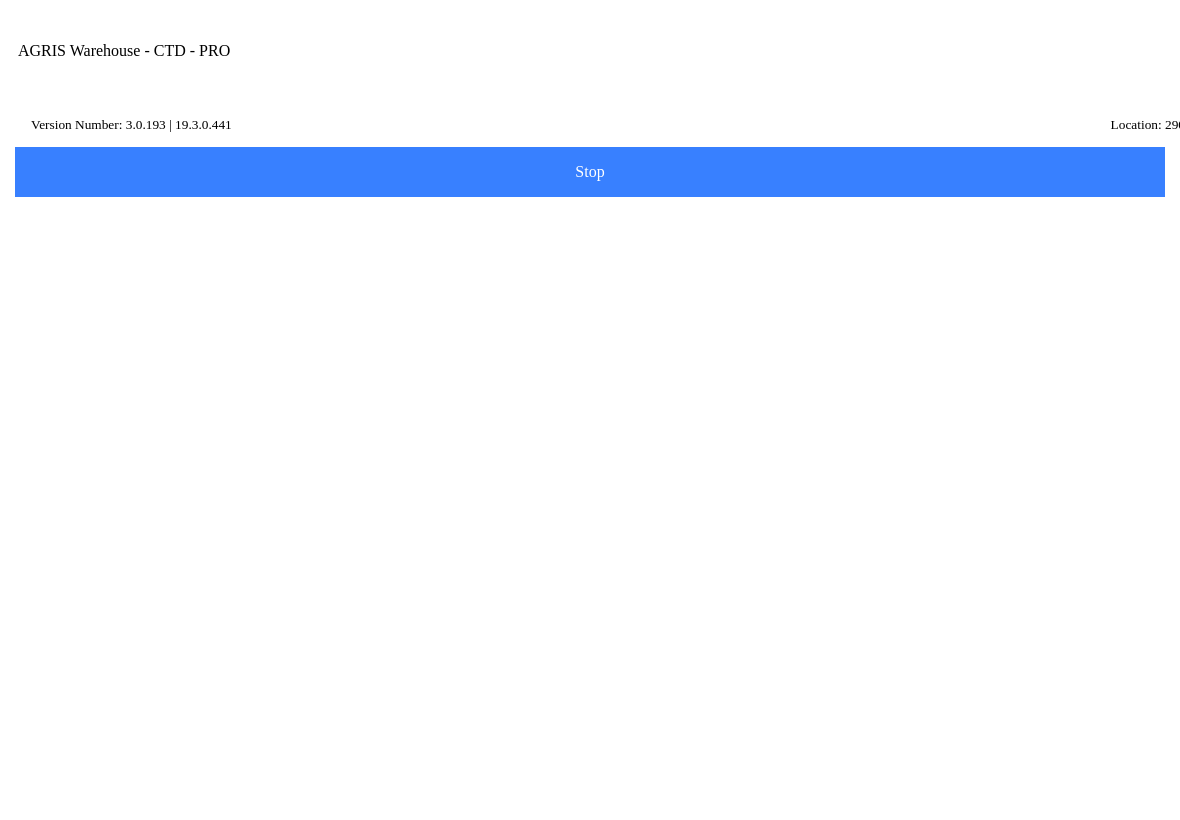 click on "Next" at bounding box center [0, 0] 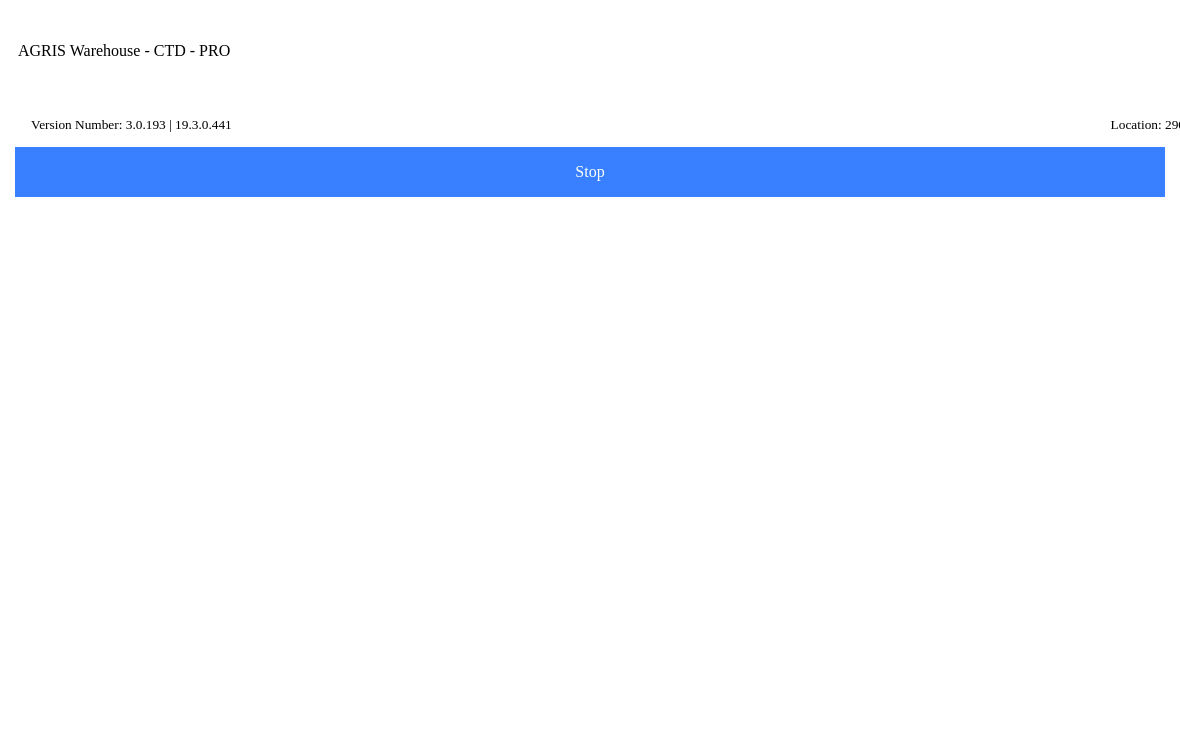 click on "Item Number" at bounding box center (575, 367) 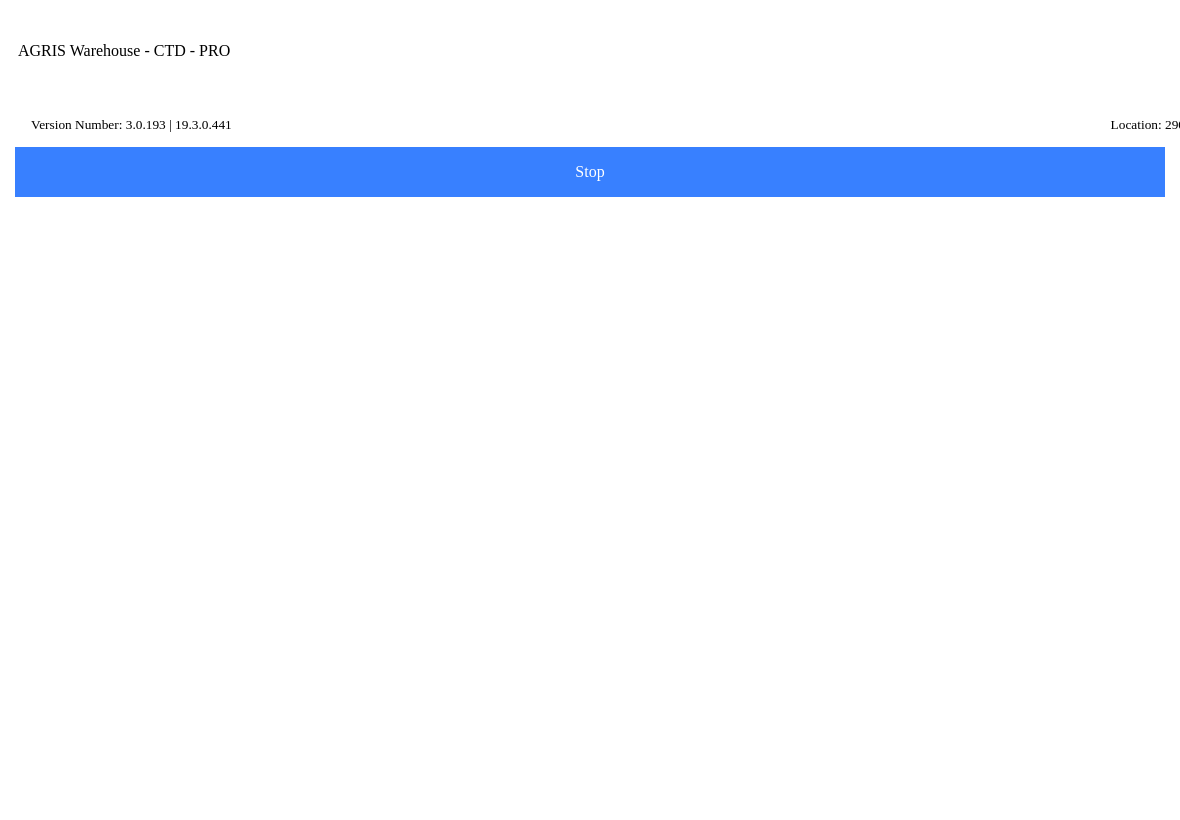 click on "On Hand: 8111207371752.339" at bounding box center (590, 605) 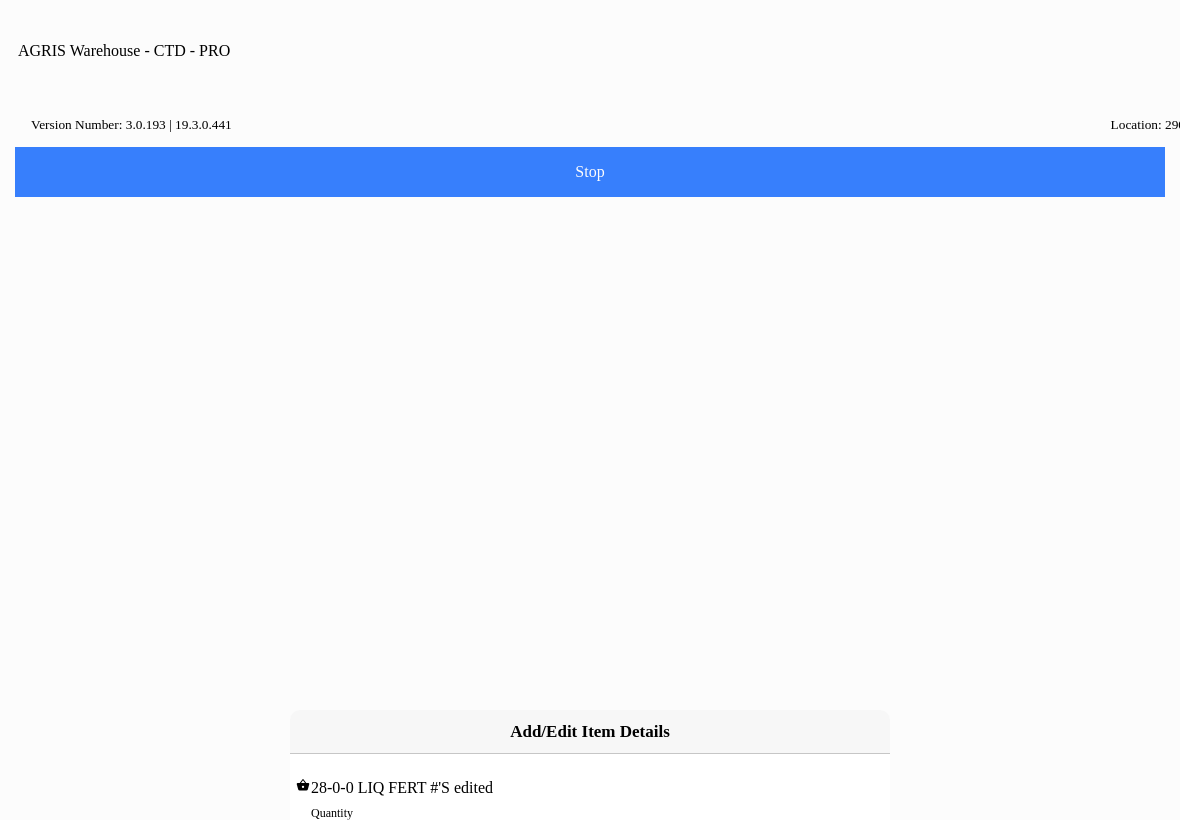 click on "0" at bounding box center (590, 834) 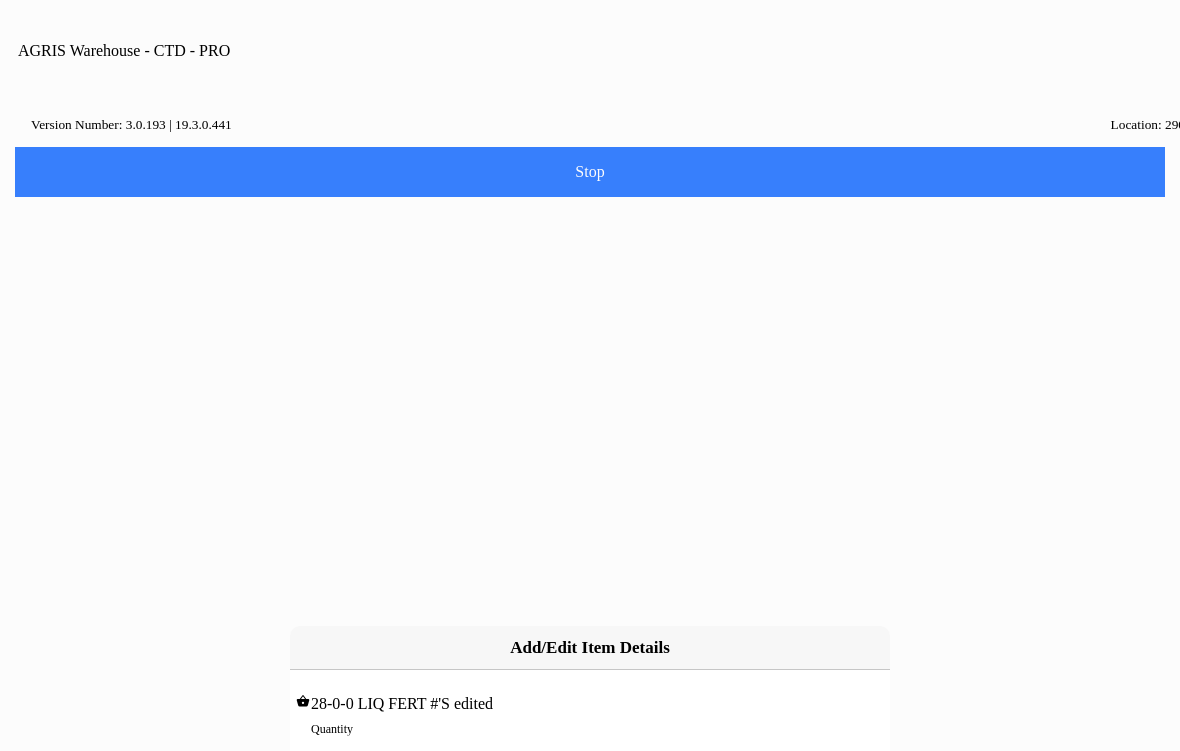 type on "1" 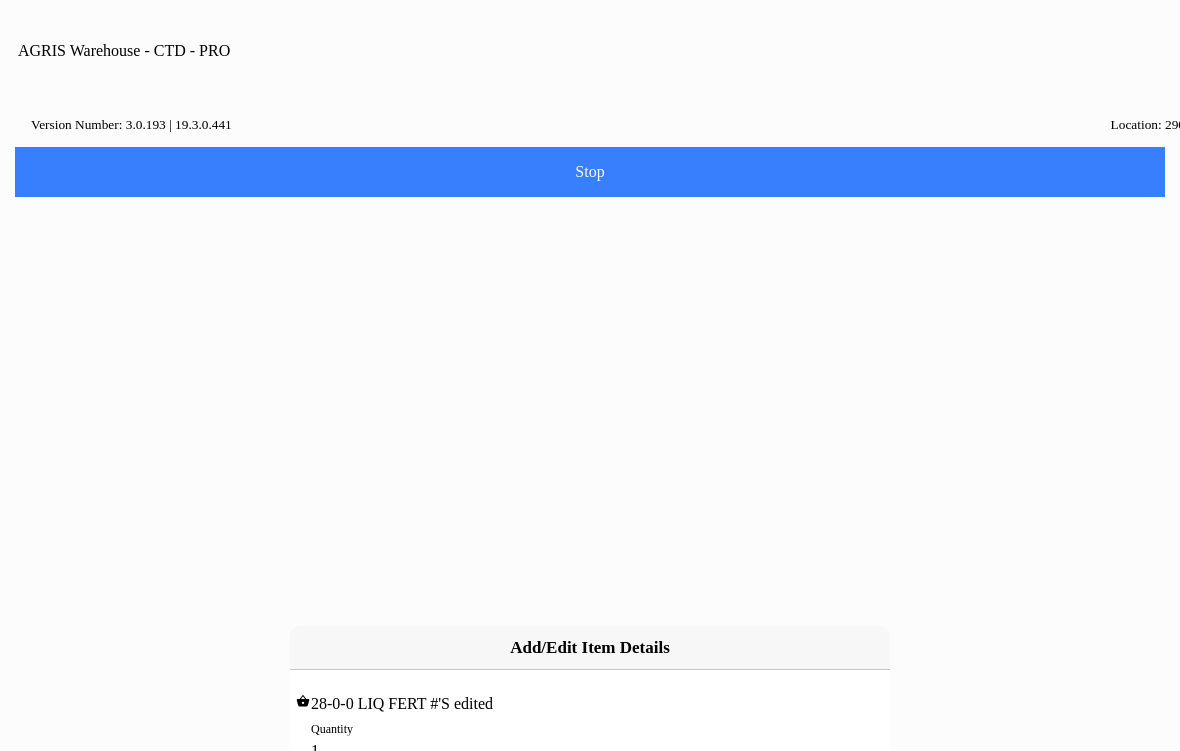 click on "Add" at bounding box center (443, 799) 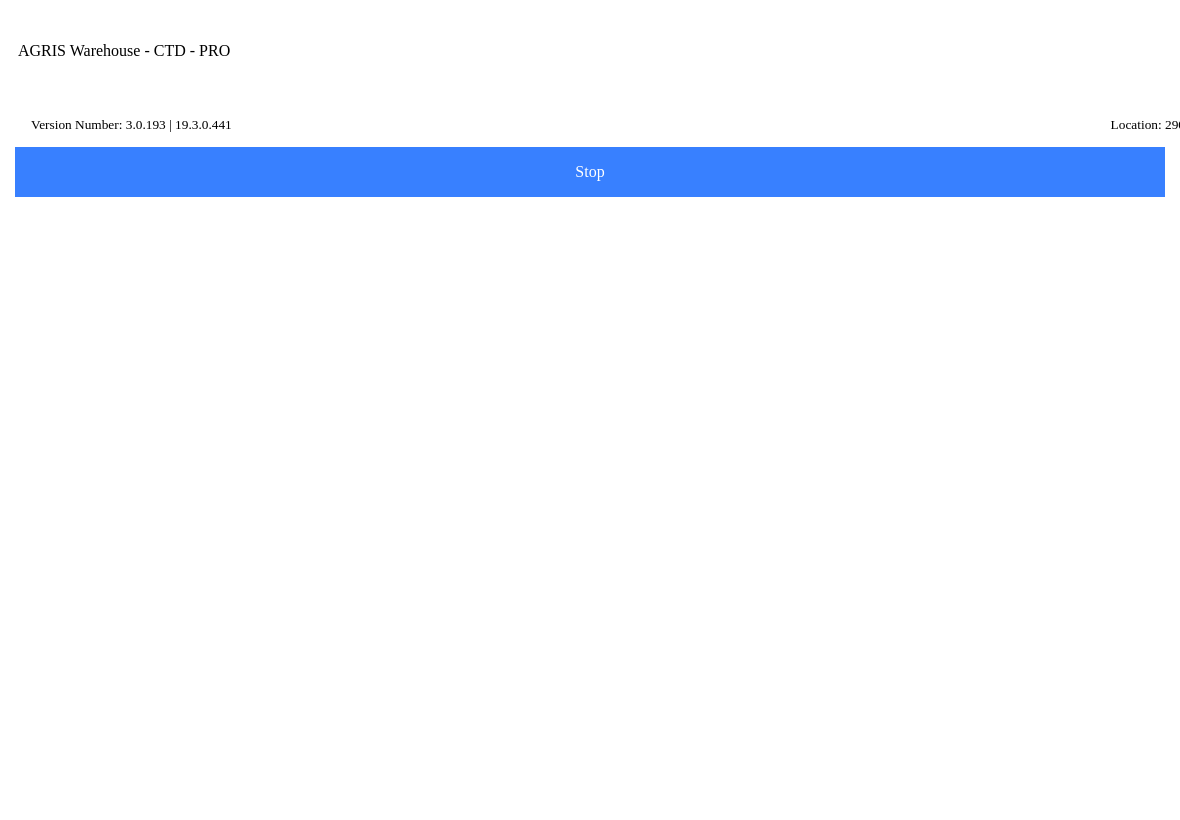 click on "Next" at bounding box center (590, 489) 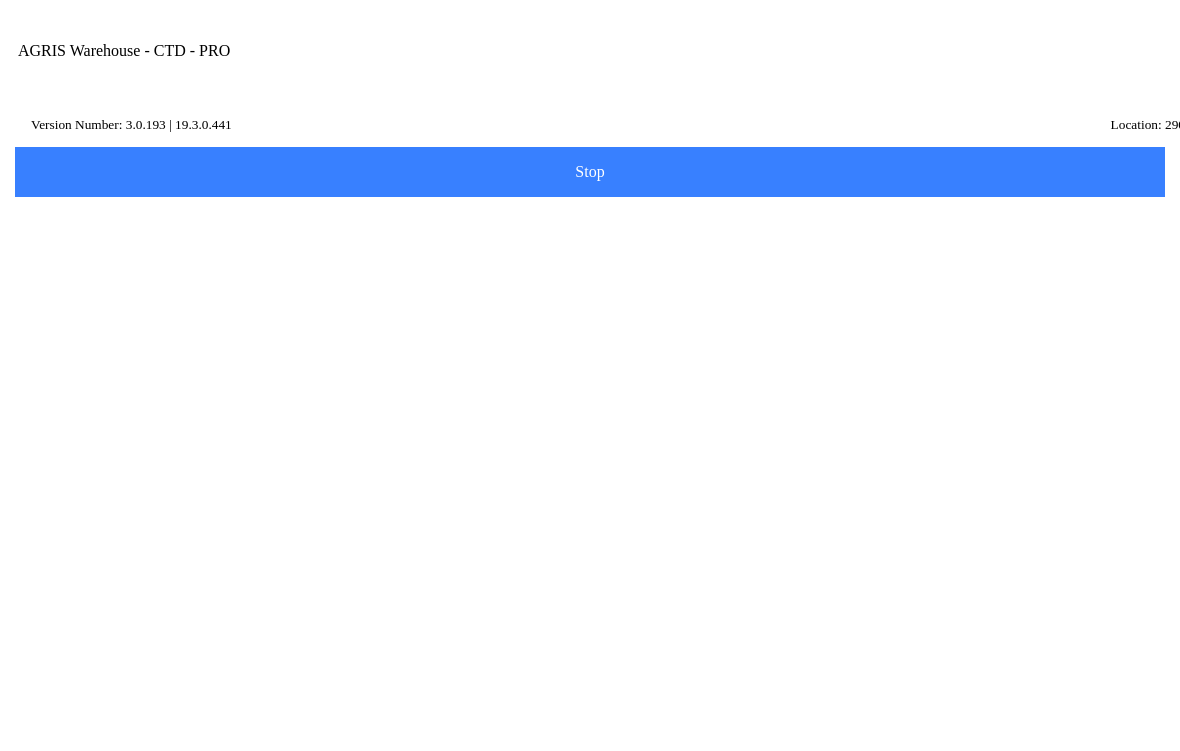 type on "afaq" 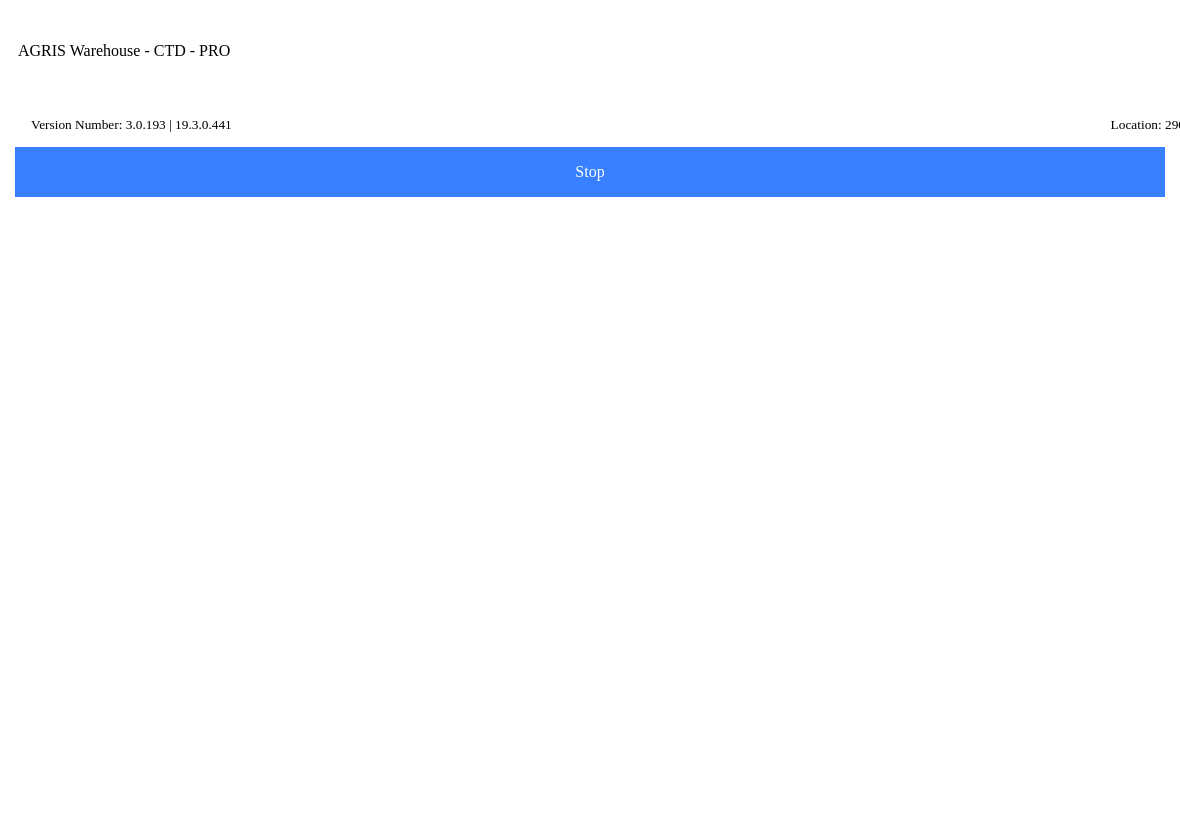 click on "Adress line 1" at bounding box center [590, 628] 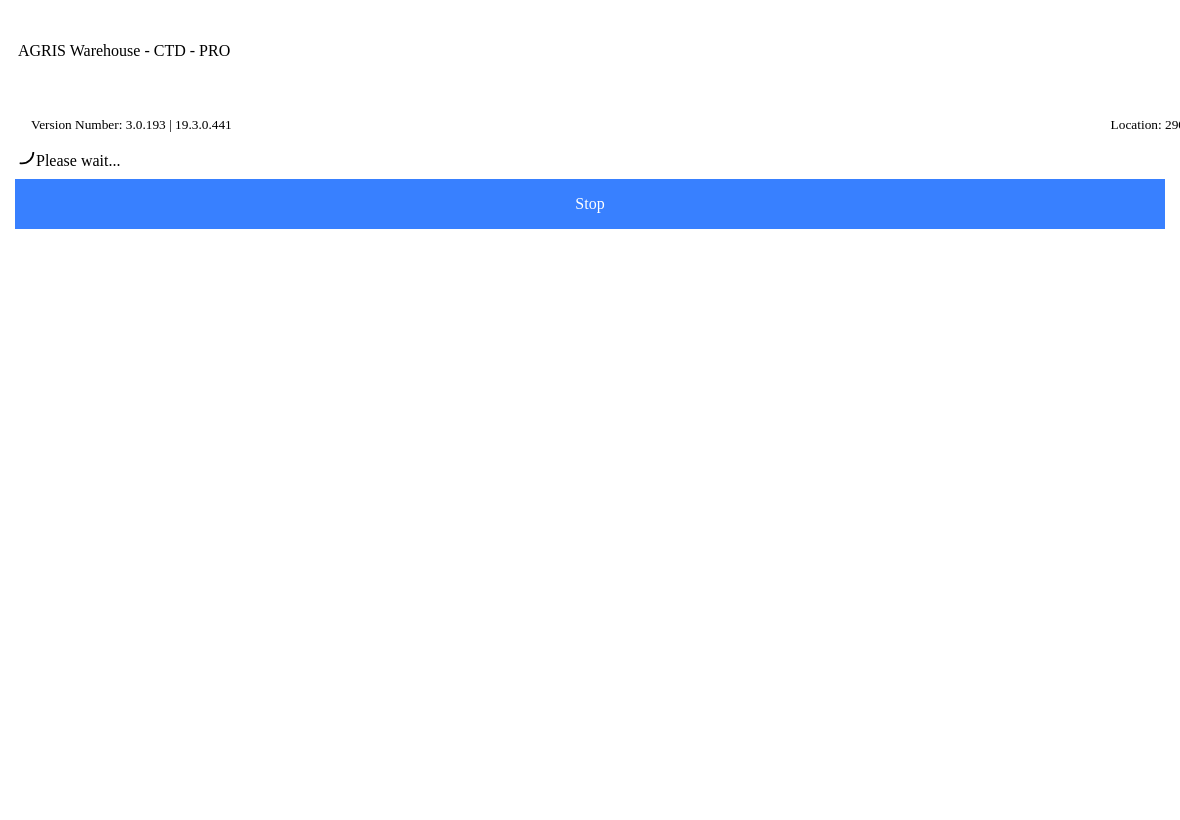 type on "[PERSON_NAME]" 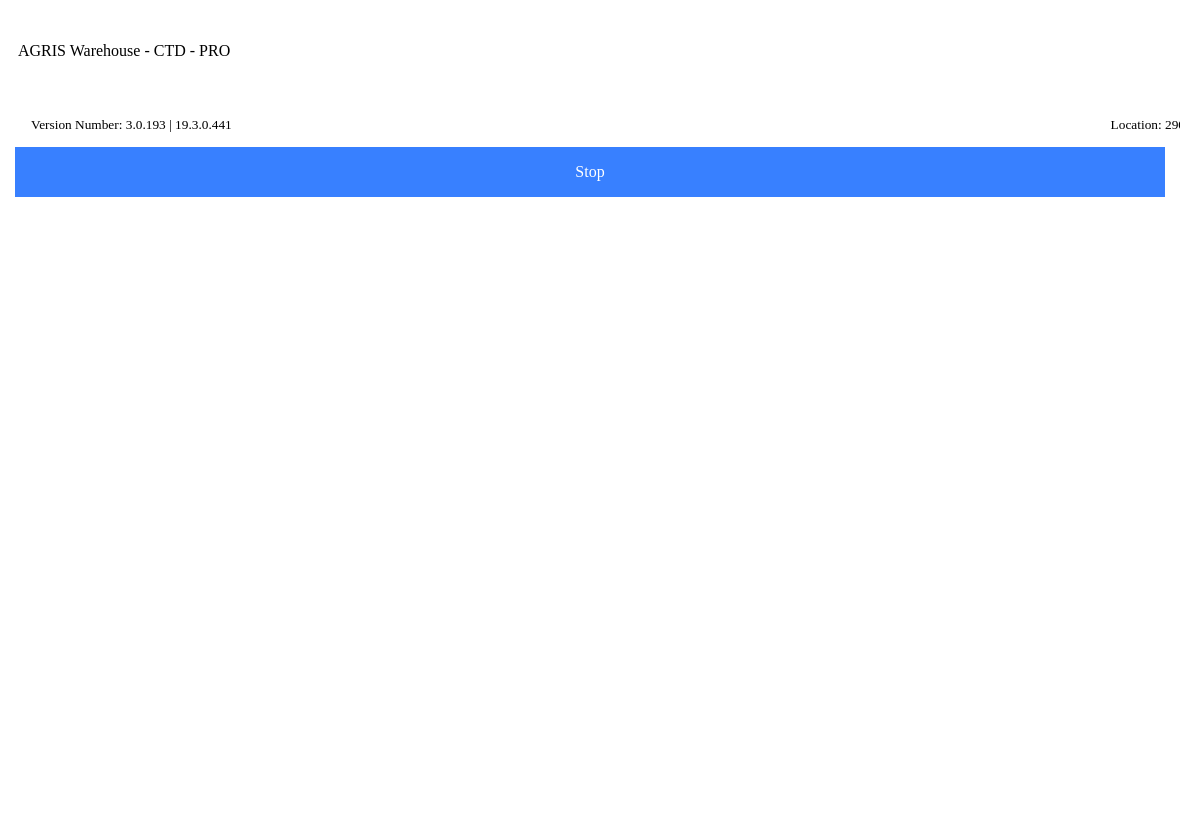 click on "Next" at bounding box center (0, 0) 